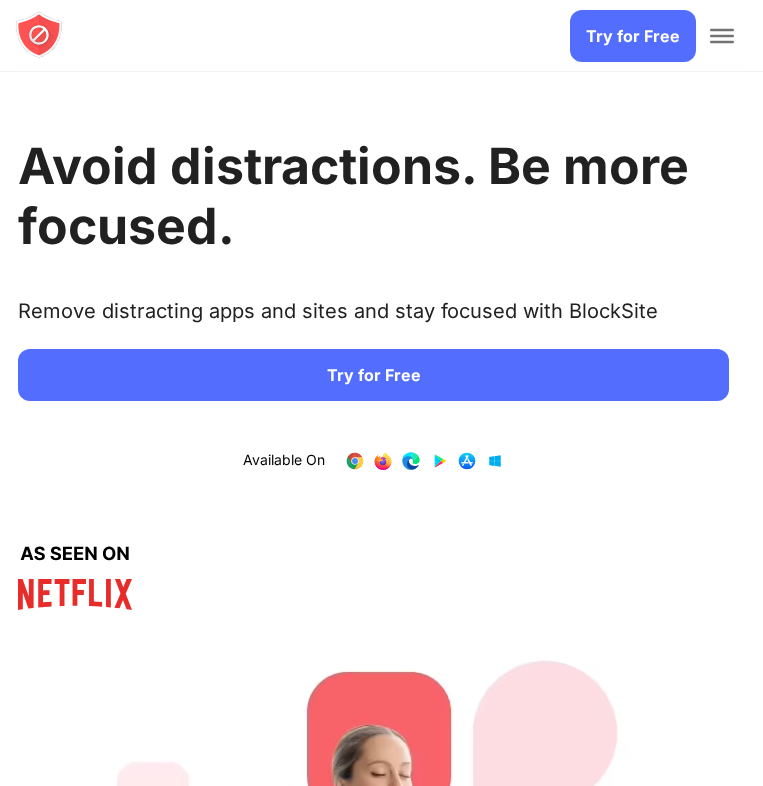 scroll, scrollTop: 0, scrollLeft: 0, axis: both 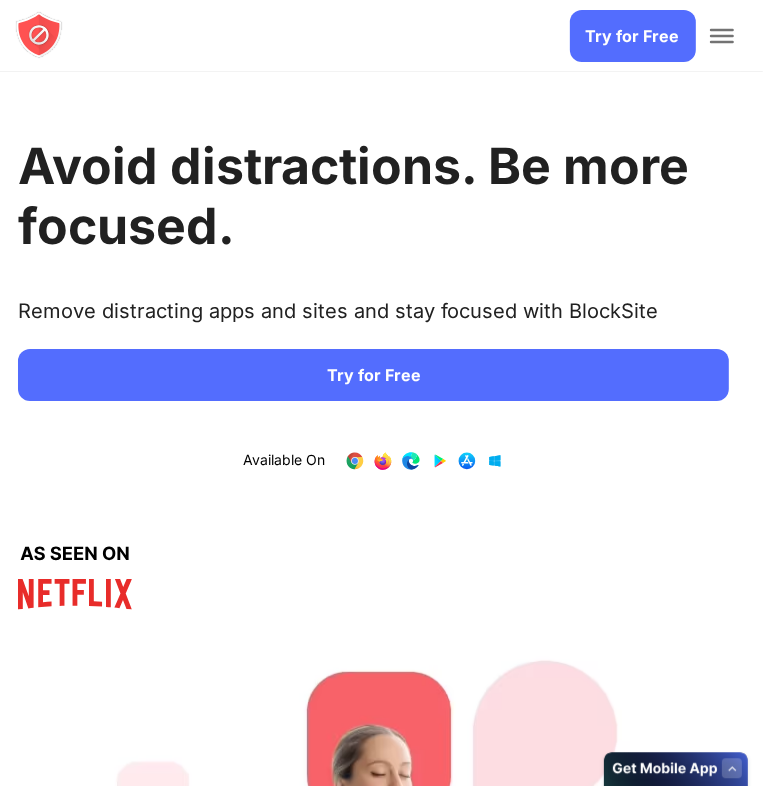 click at bounding box center [425, 461] 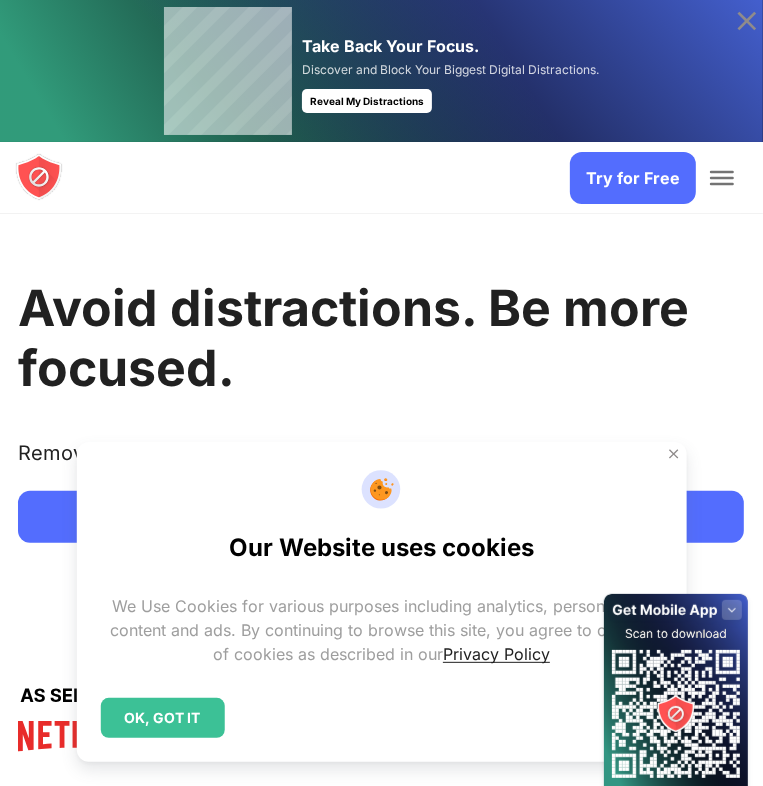 click at bounding box center [674, 454] 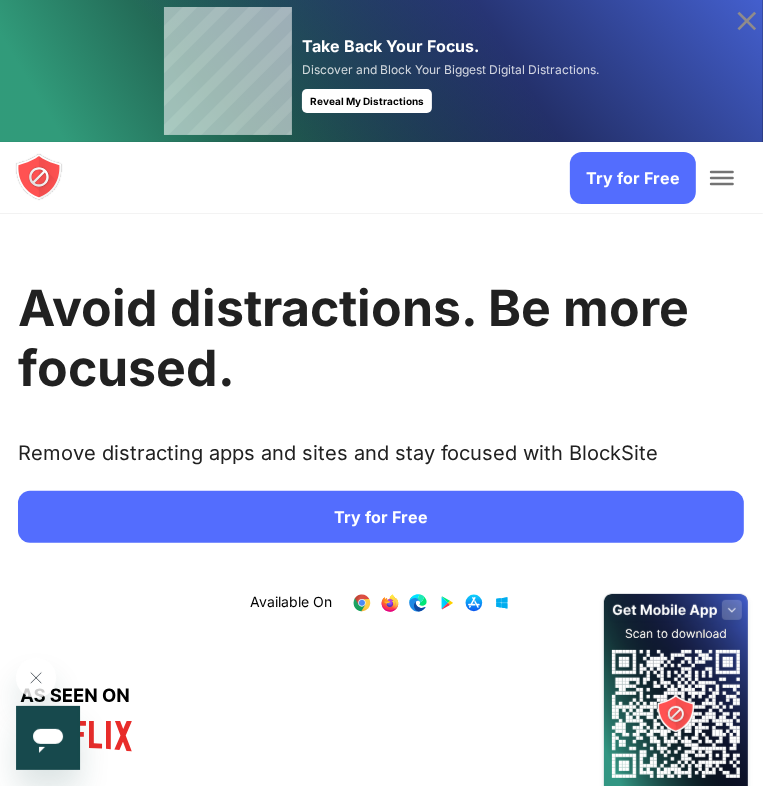 scroll, scrollTop: 0, scrollLeft: 0, axis: both 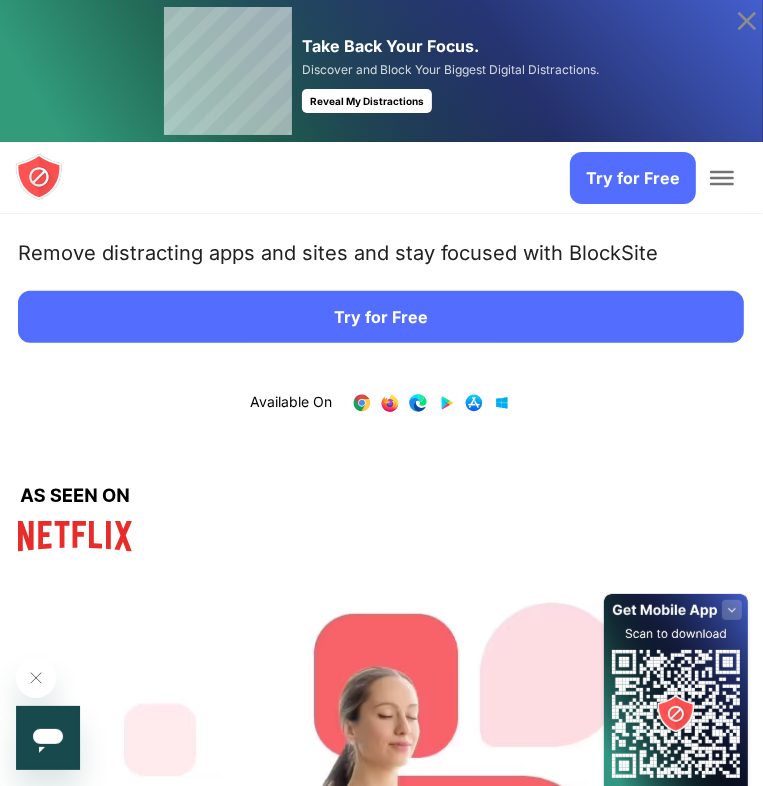 click on "Try for Free" at bounding box center [381, 317] 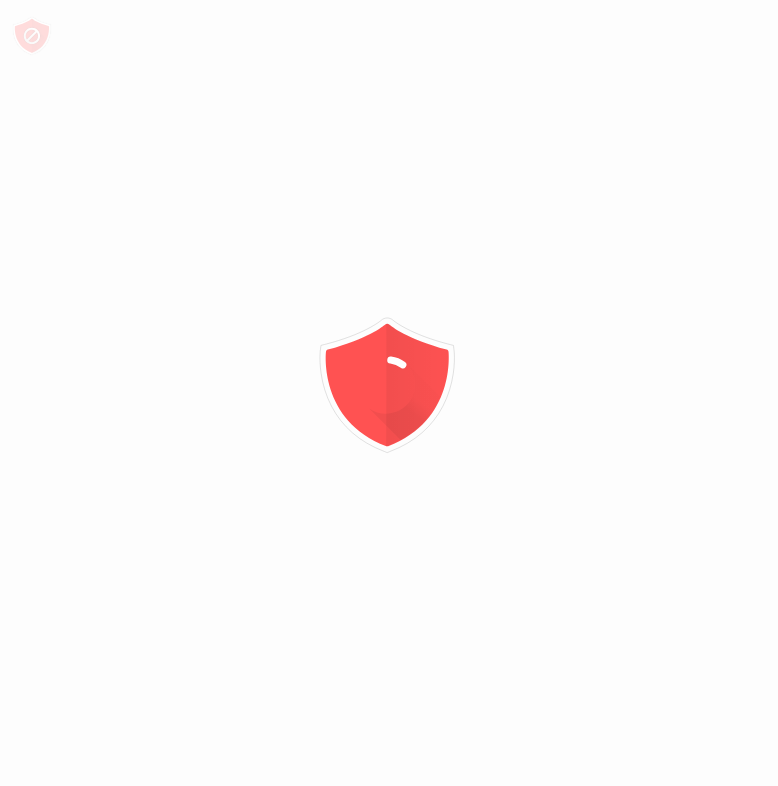 scroll, scrollTop: 0, scrollLeft: 0, axis: both 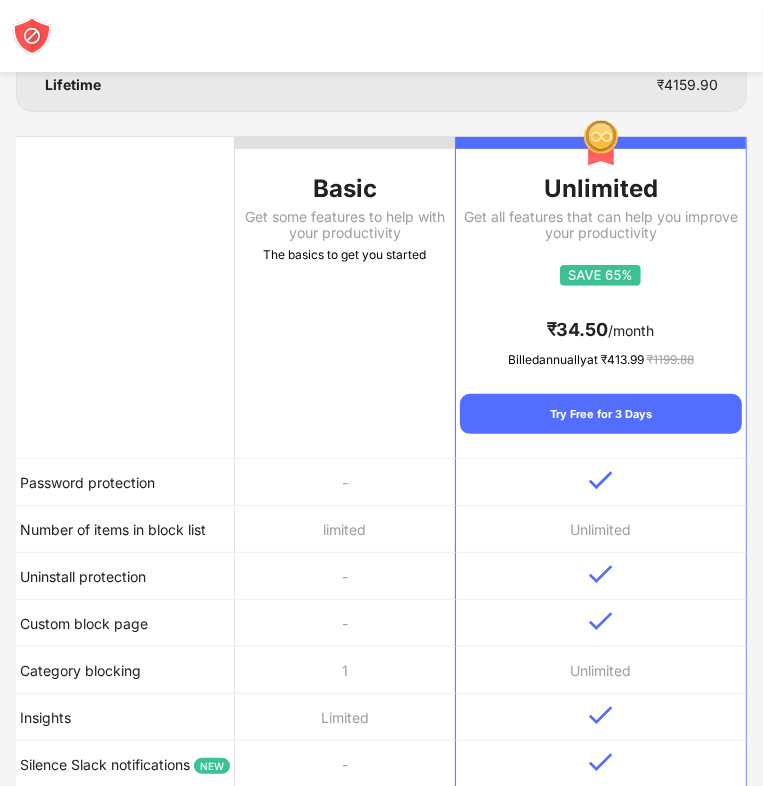 click on "Basic Get some features to help with your productivity The basics to get you started" at bounding box center (344, 298) 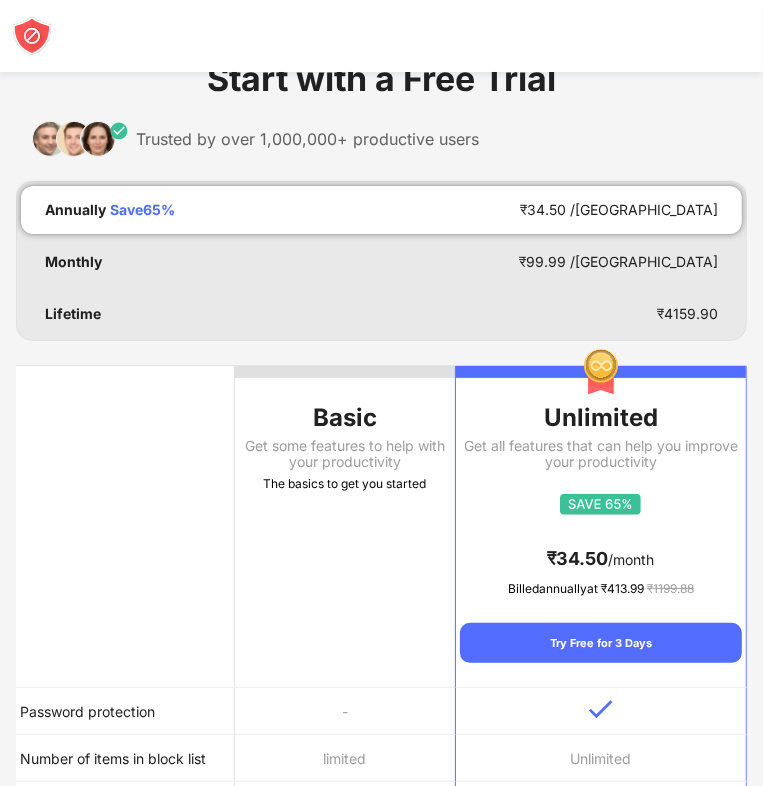 scroll, scrollTop: 0, scrollLeft: 0, axis: both 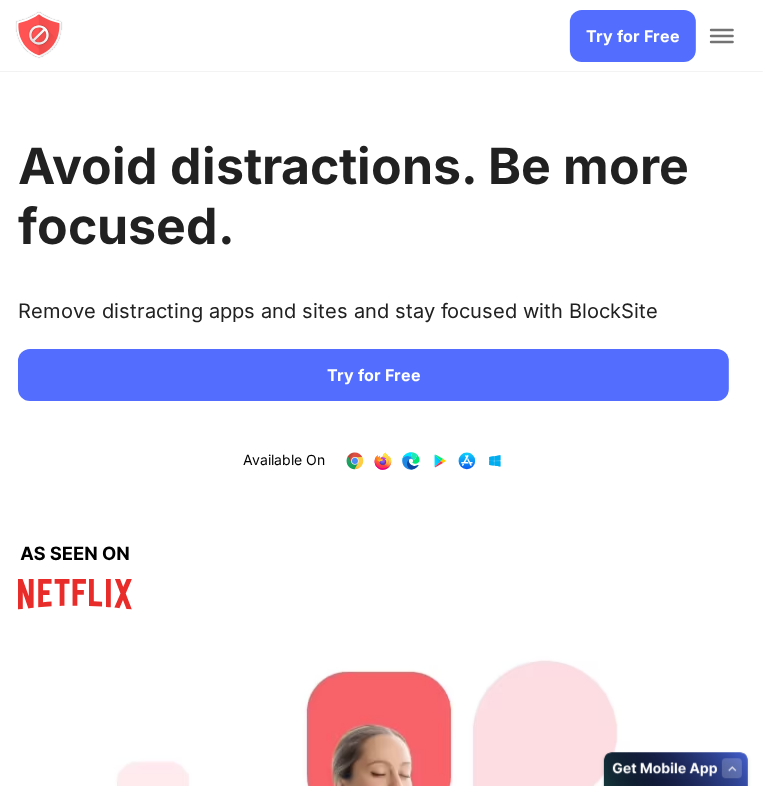 click on "Try for Free" at bounding box center [373, 375] 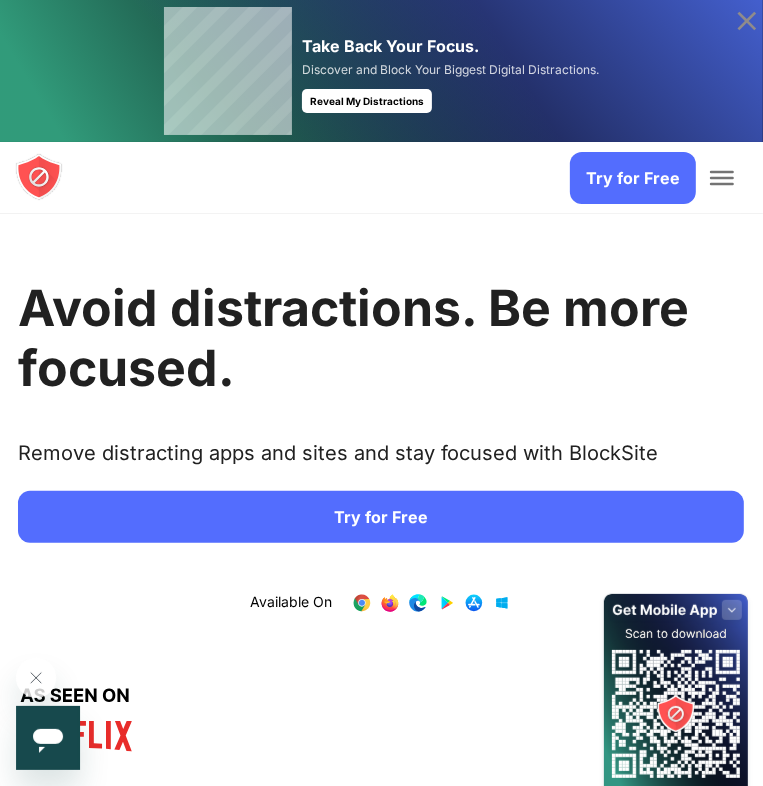 scroll, scrollTop: 0, scrollLeft: 0, axis: both 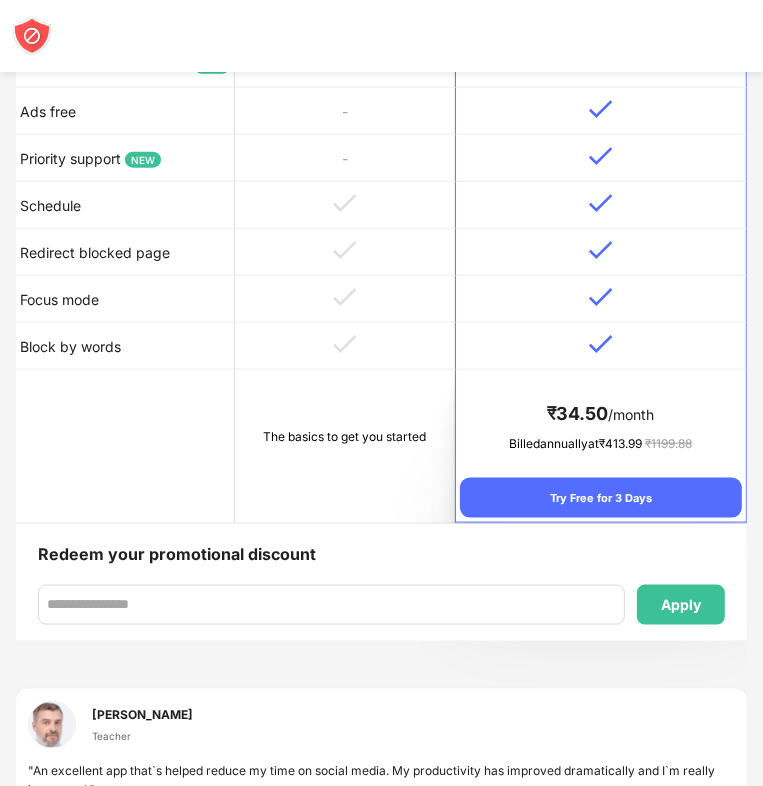 click on "The basics to get you started" at bounding box center [344, 446] 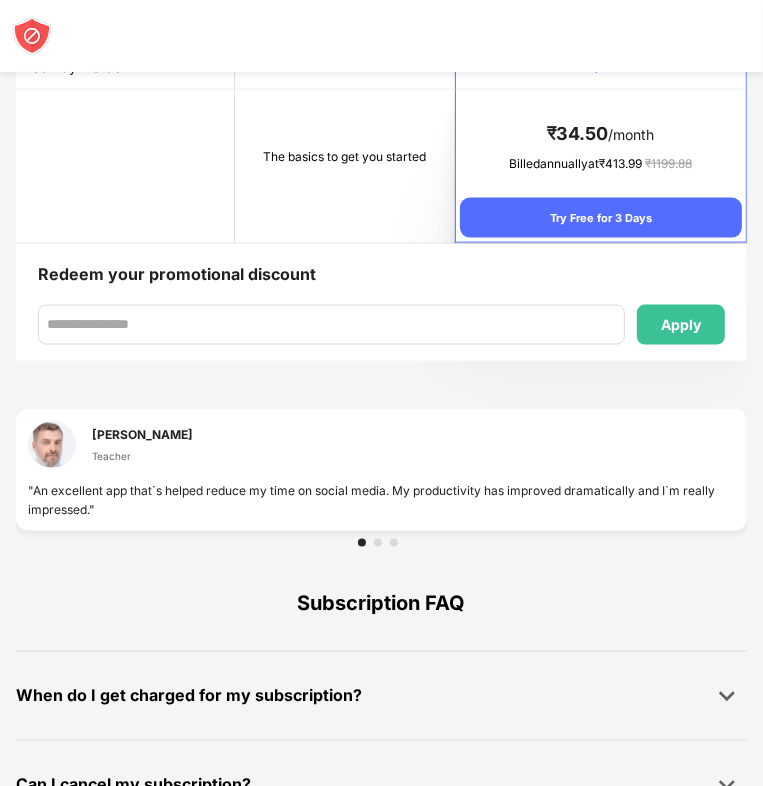 scroll, scrollTop: 1435, scrollLeft: 0, axis: vertical 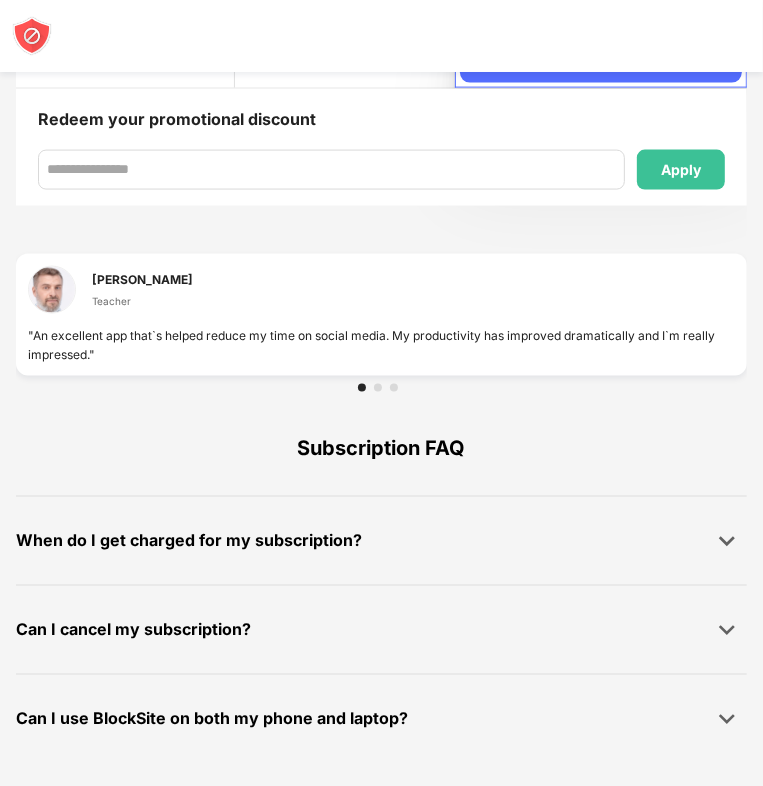 click on "When do I get charged for my subscription?" at bounding box center (189, 541) 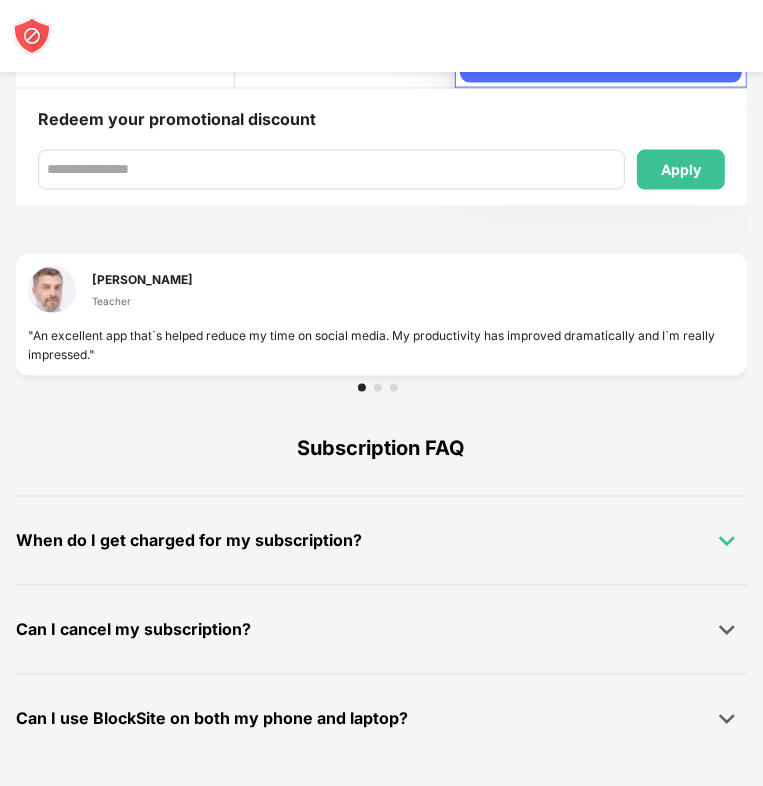 click at bounding box center (727, 541) 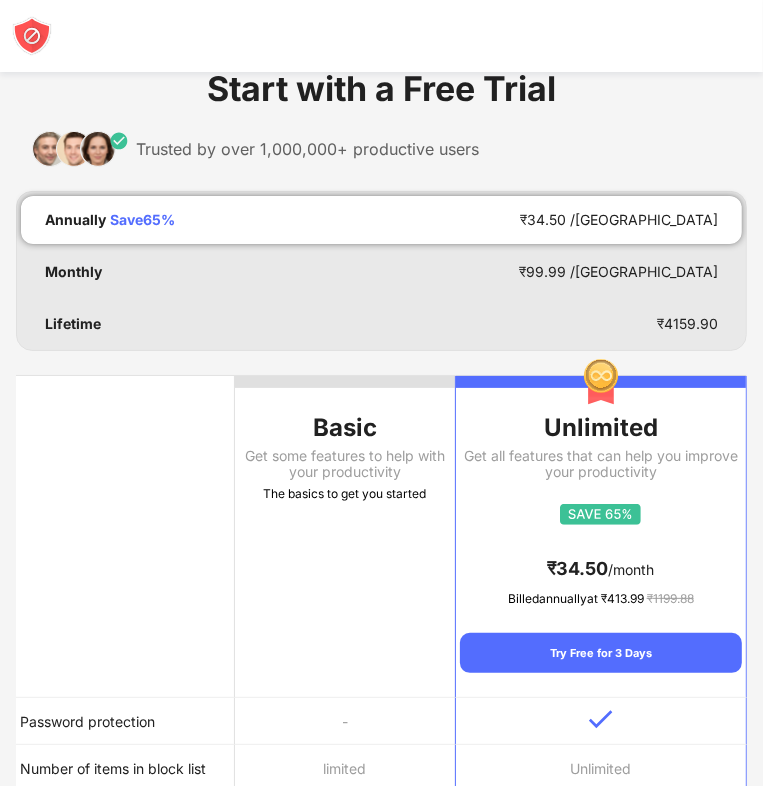 scroll, scrollTop: 0, scrollLeft: 0, axis: both 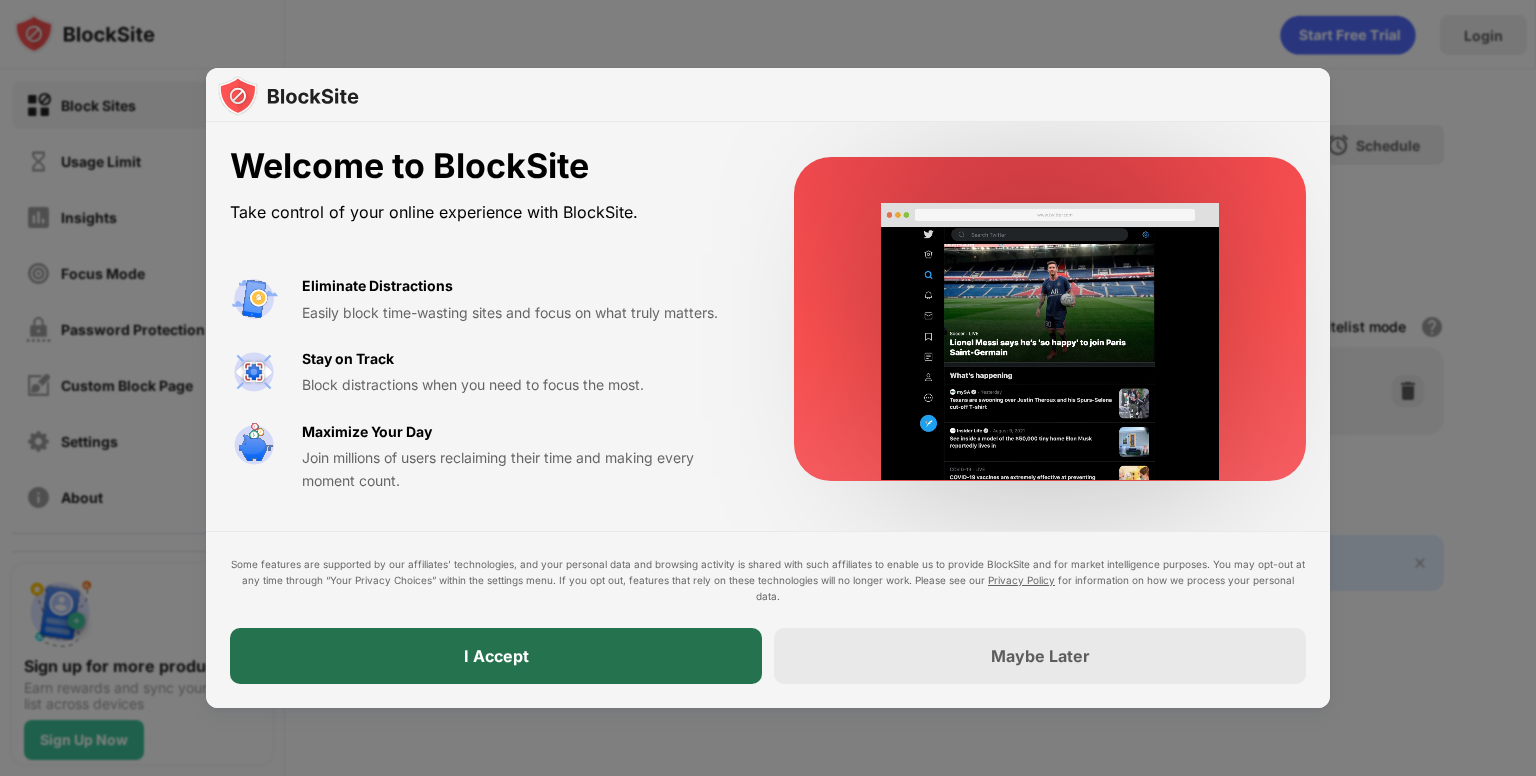 click on "I Accept" at bounding box center [496, 656] 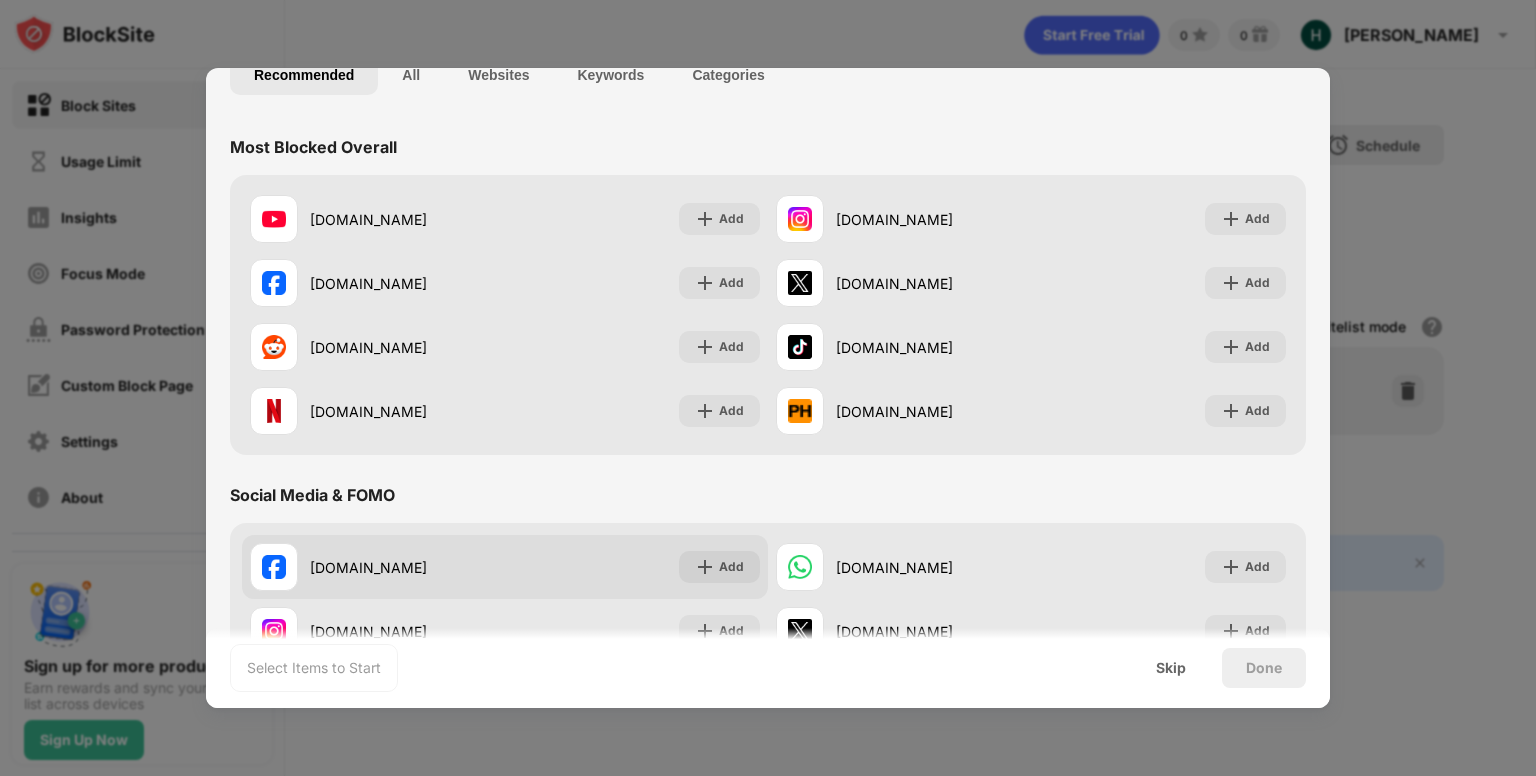 scroll, scrollTop: 0, scrollLeft: 0, axis: both 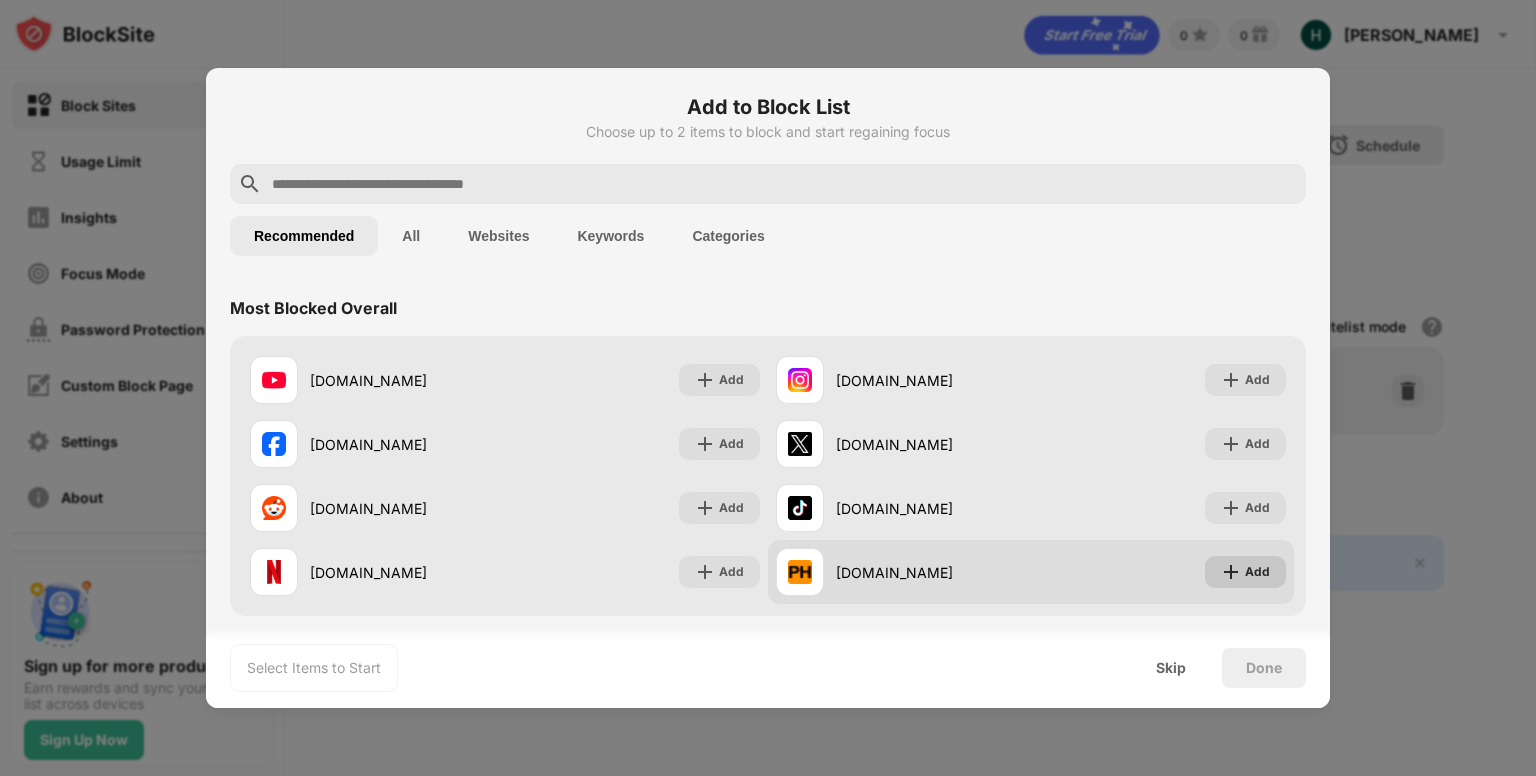 click on "Add" at bounding box center [1245, 572] 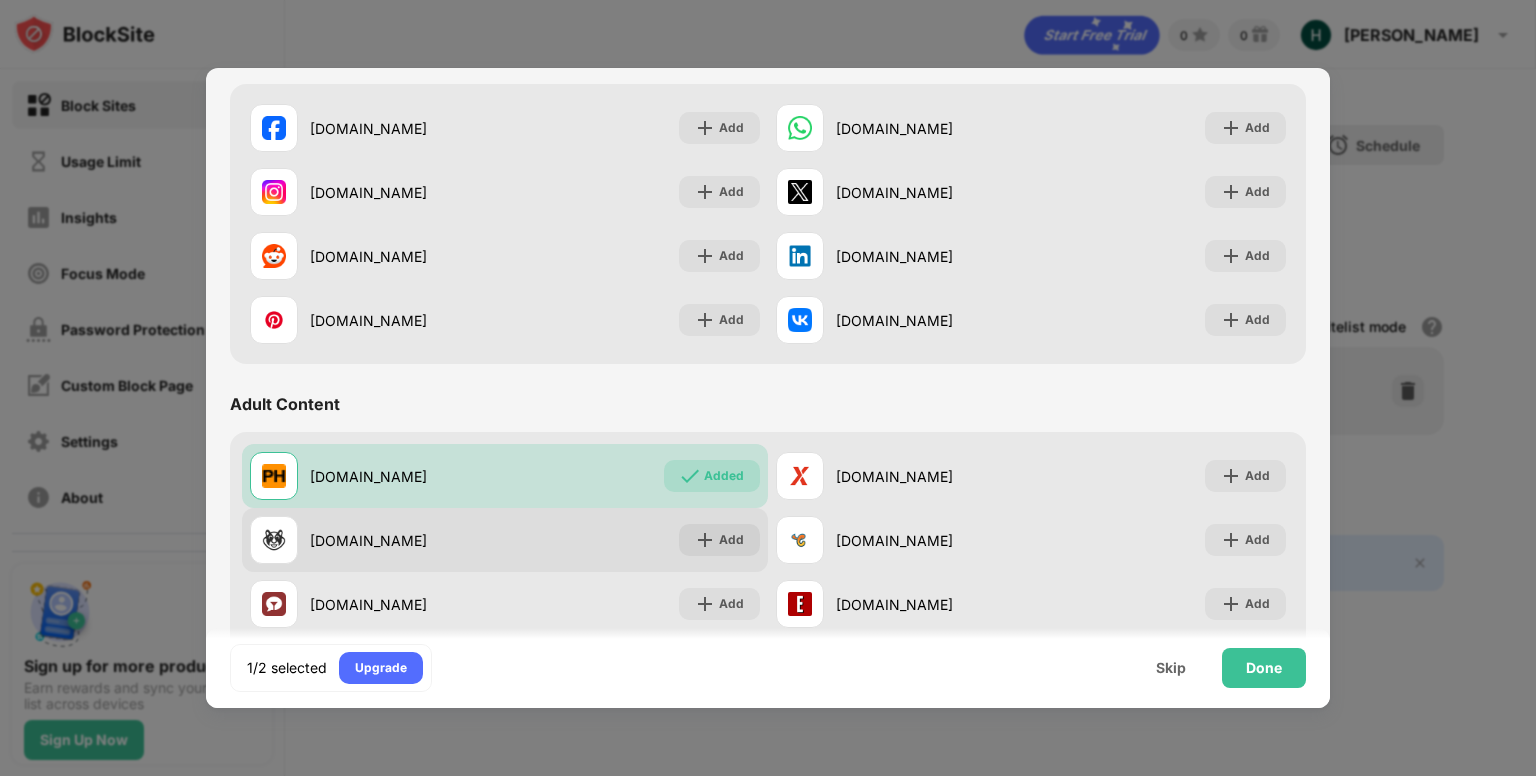 scroll, scrollTop: 700, scrollLeft: 0, axis: vertical 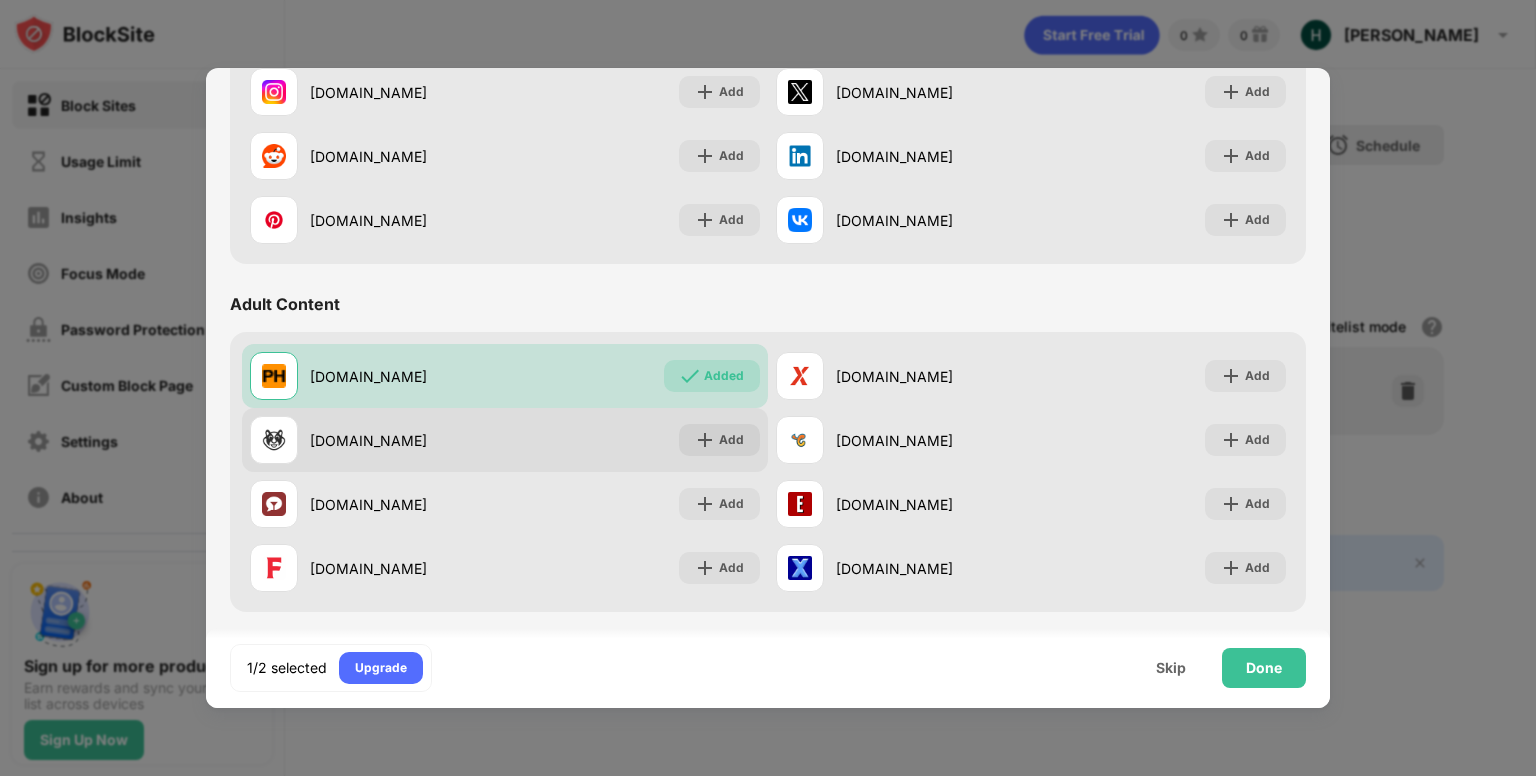 click on "xhamster.com Add" at bounding box center [505, 440] 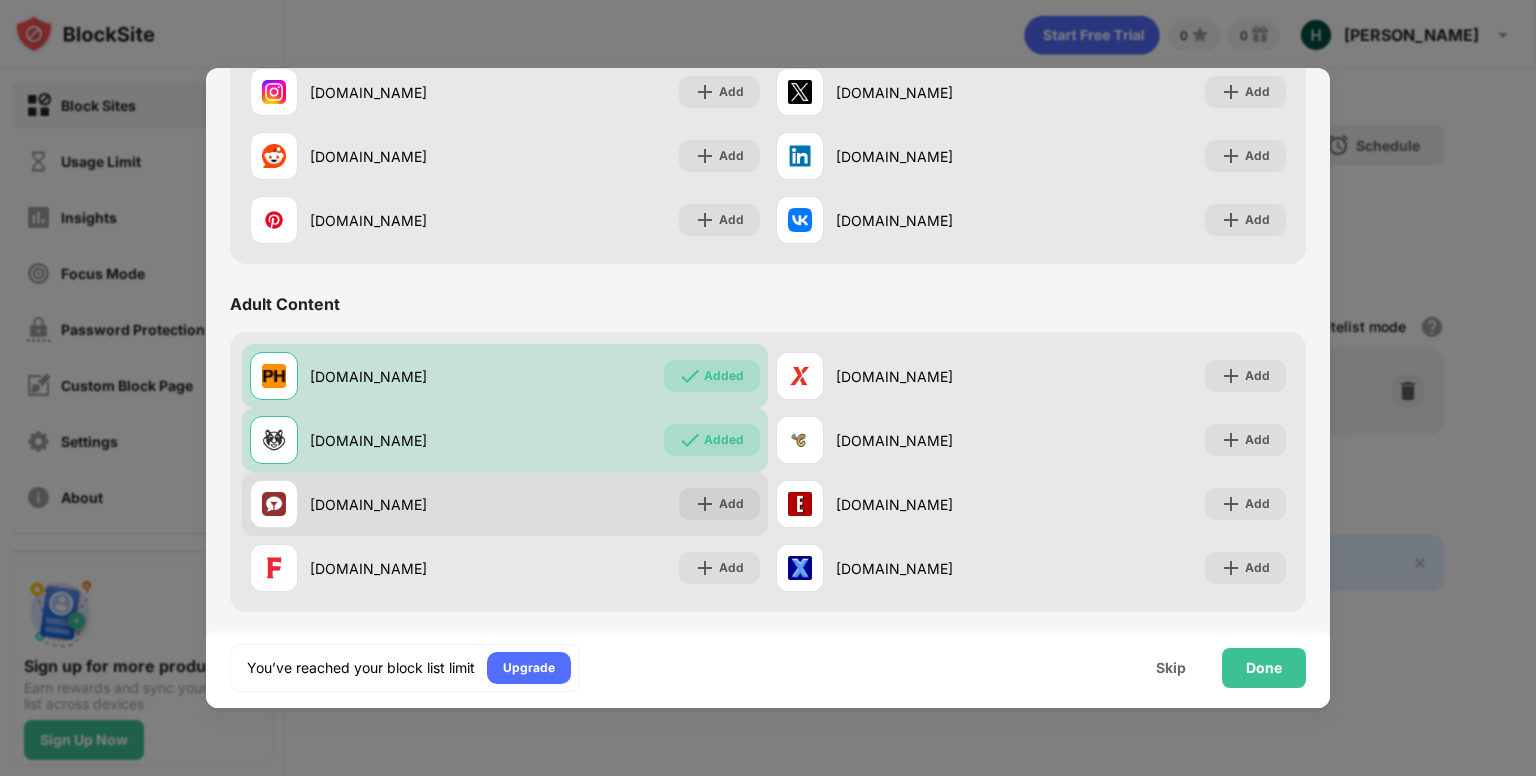 click on "stripchat.com Add" at bounding box center (505, 504) 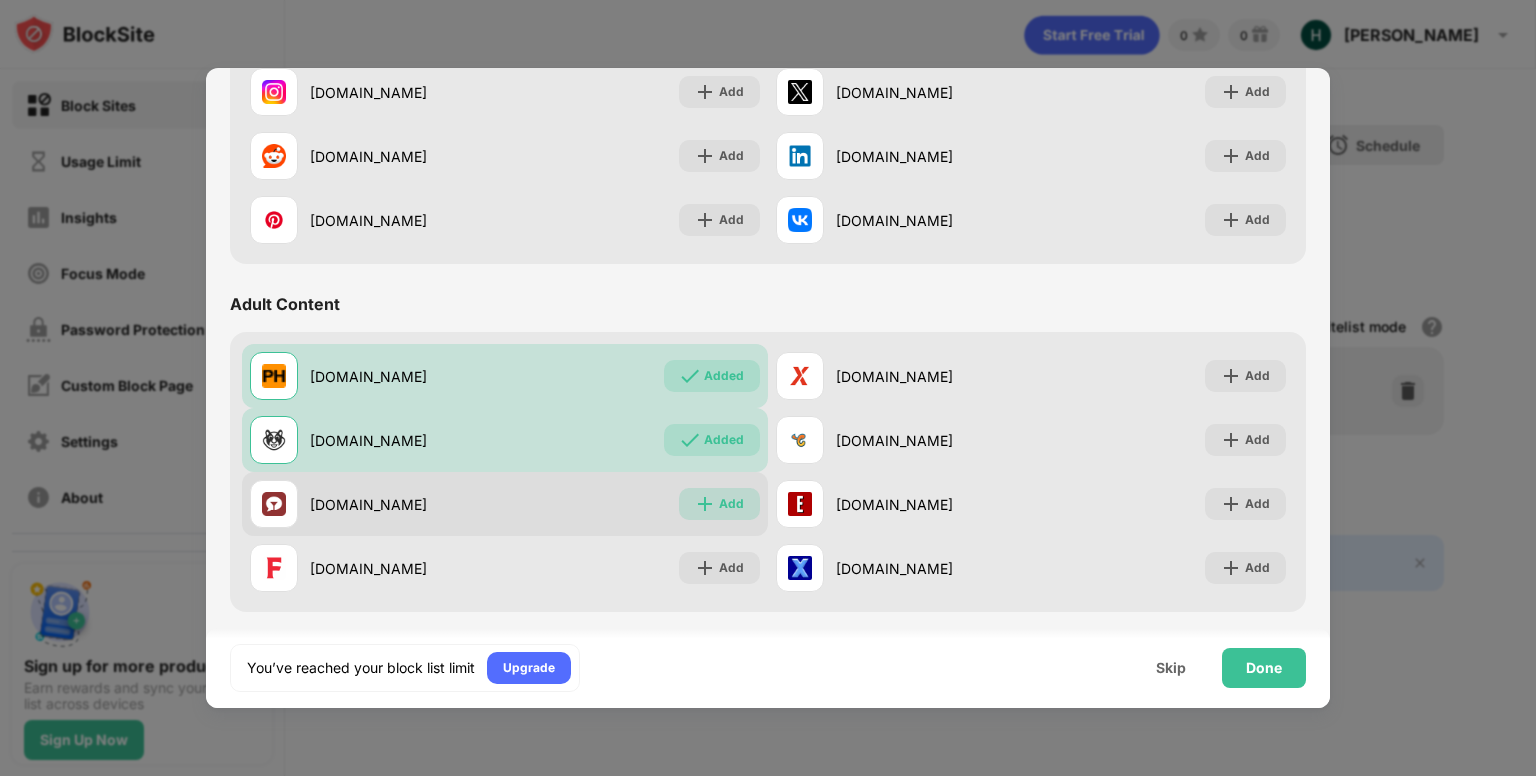 click at bounding box center [705, 504] 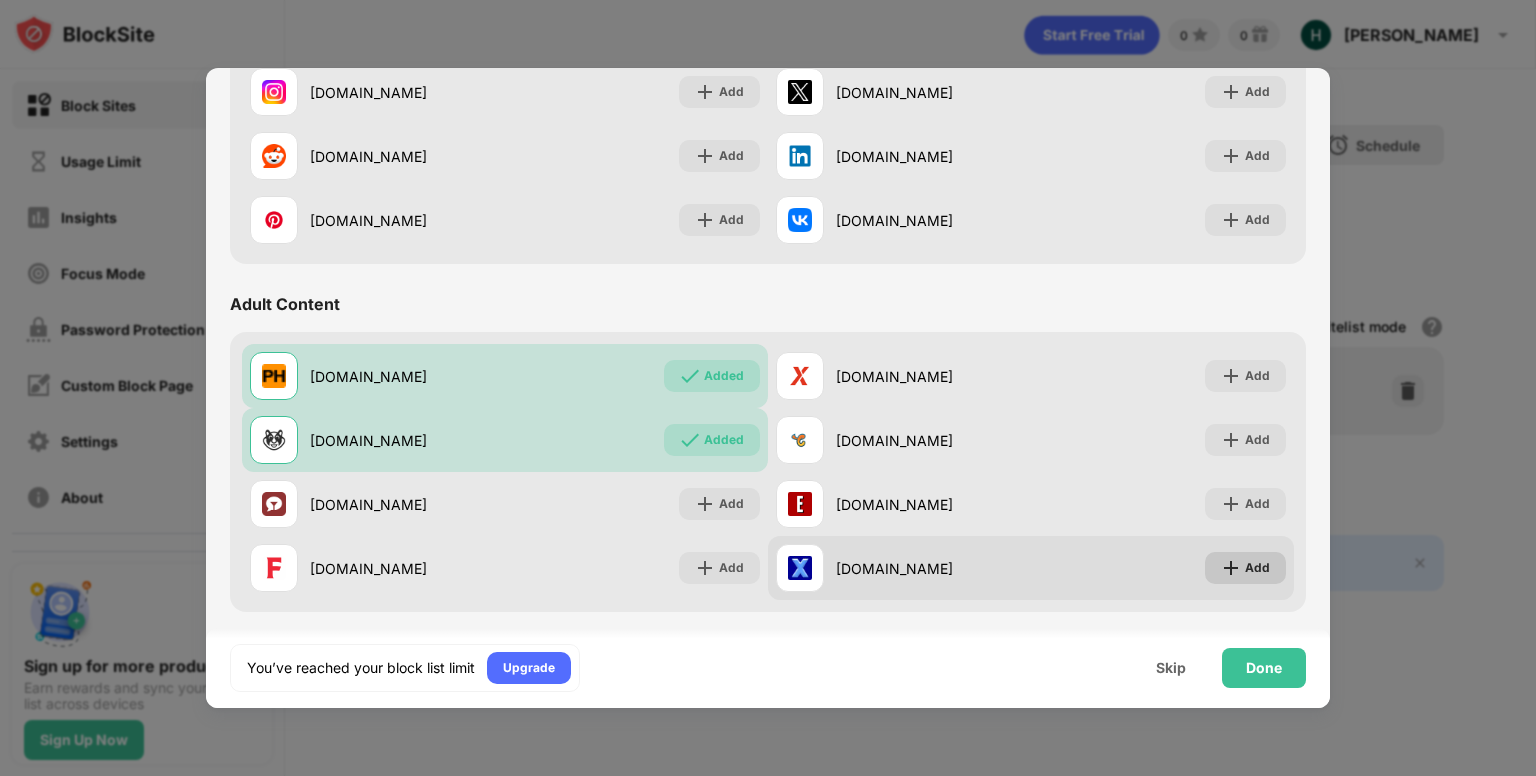 click on "Add" at bounding box center [1257, 568] 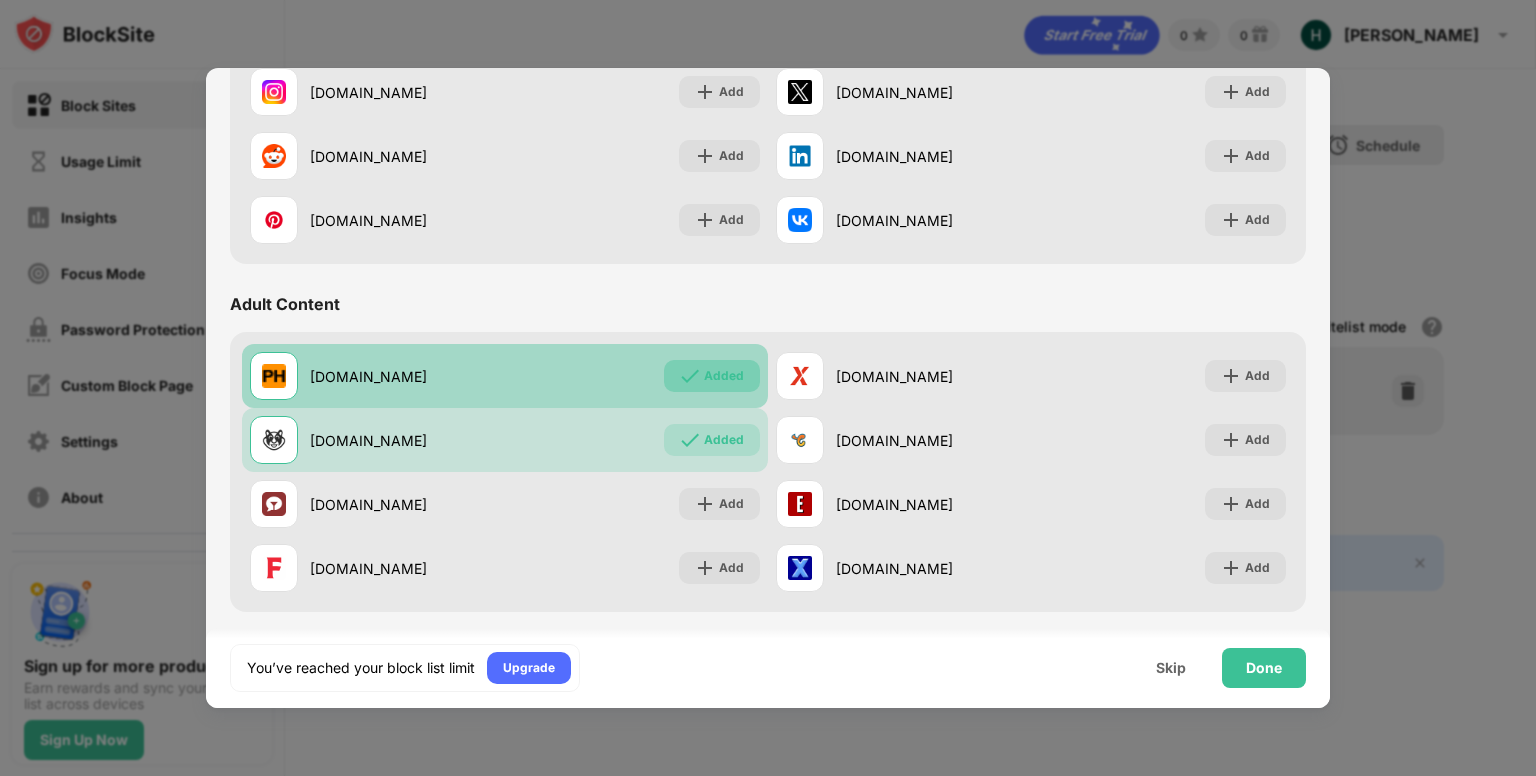 click on "Added" at bounding box center [712, 376] 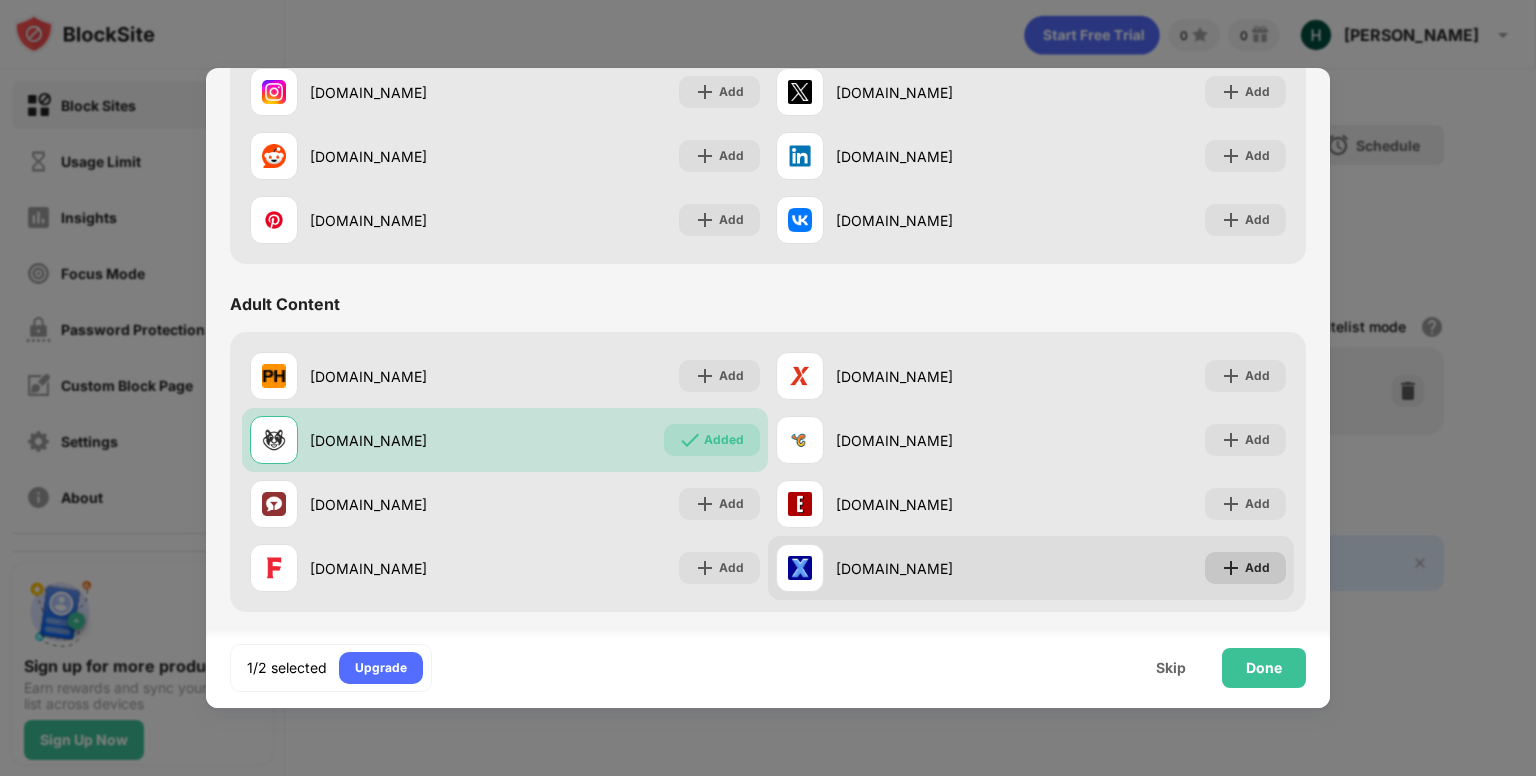click on "Add" at bounding box center [1257, 568] 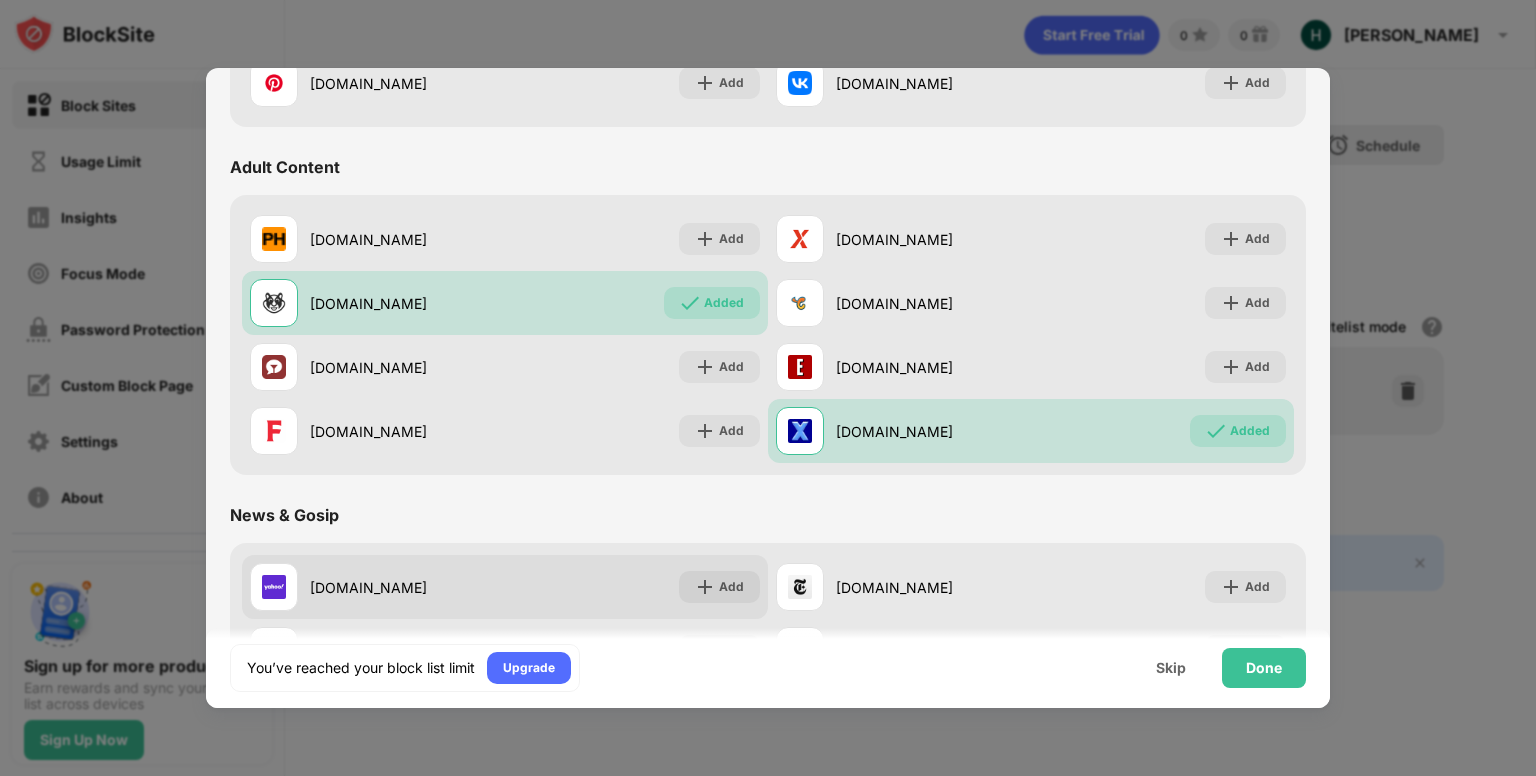 scroll, scrollTop: 900, scrollLeft: 0, axis: vertical 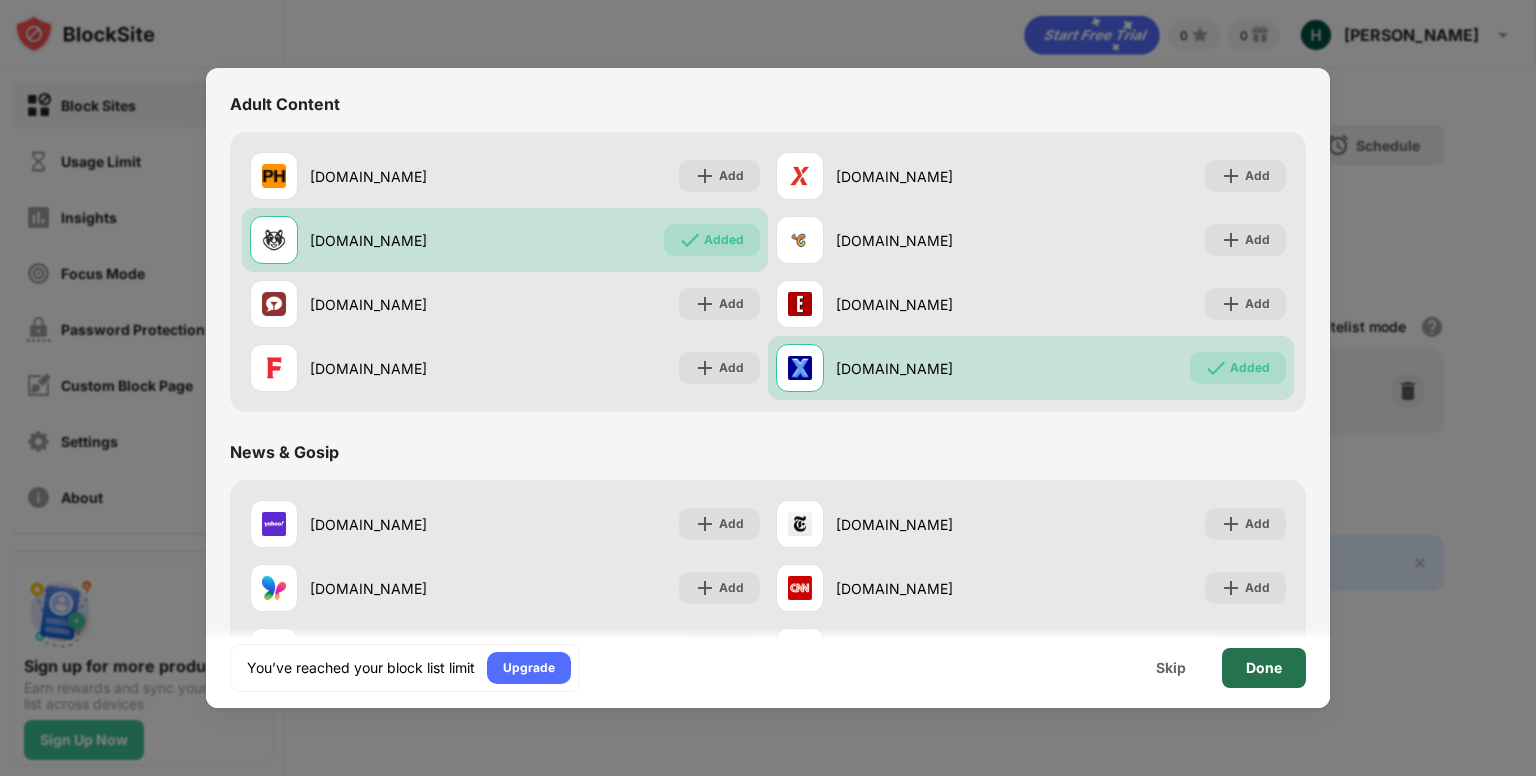 click on "Done" at bounding box center (1264, 668) 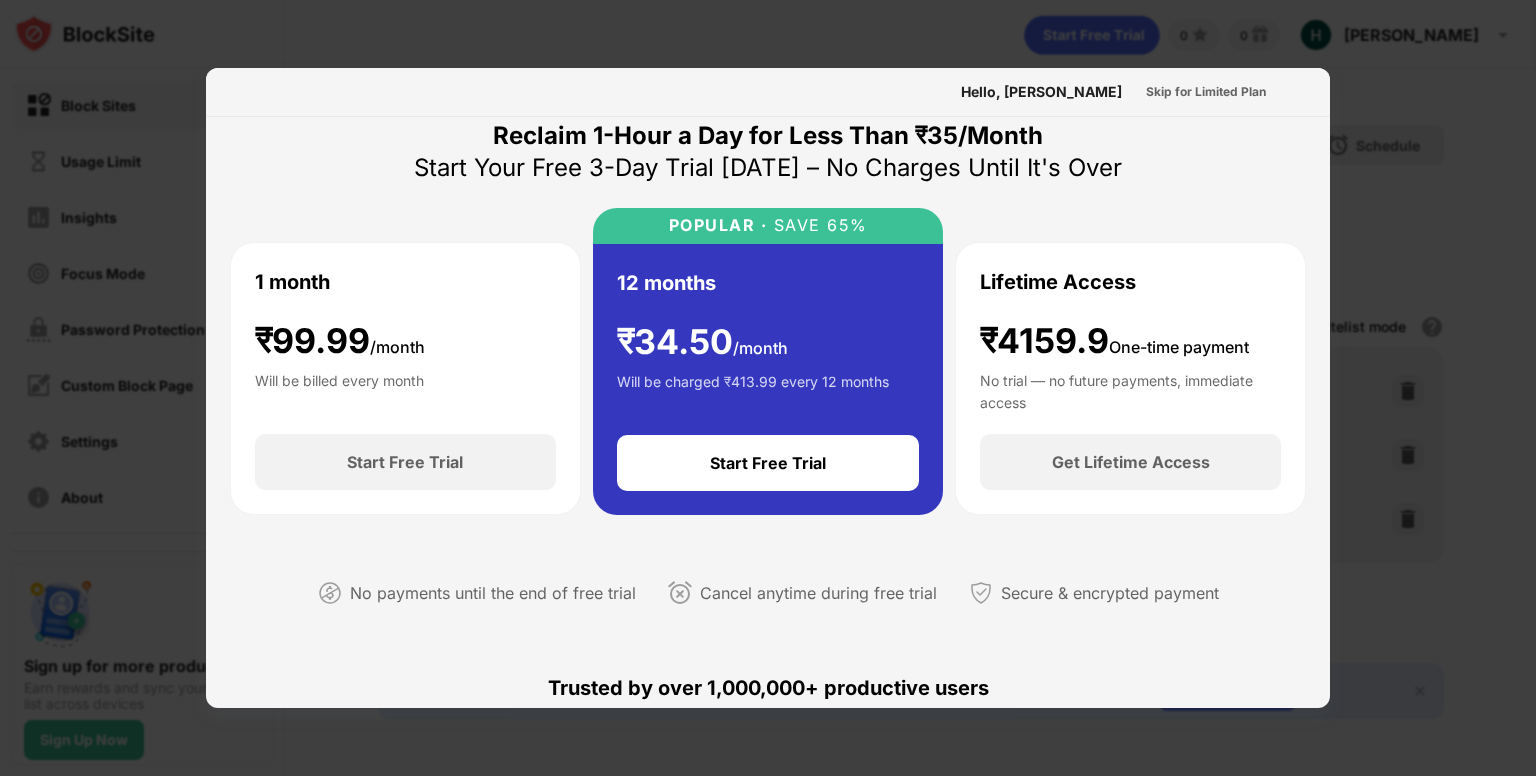 scroll, scrollTop: 0, scrollLeft: 0, axis: both 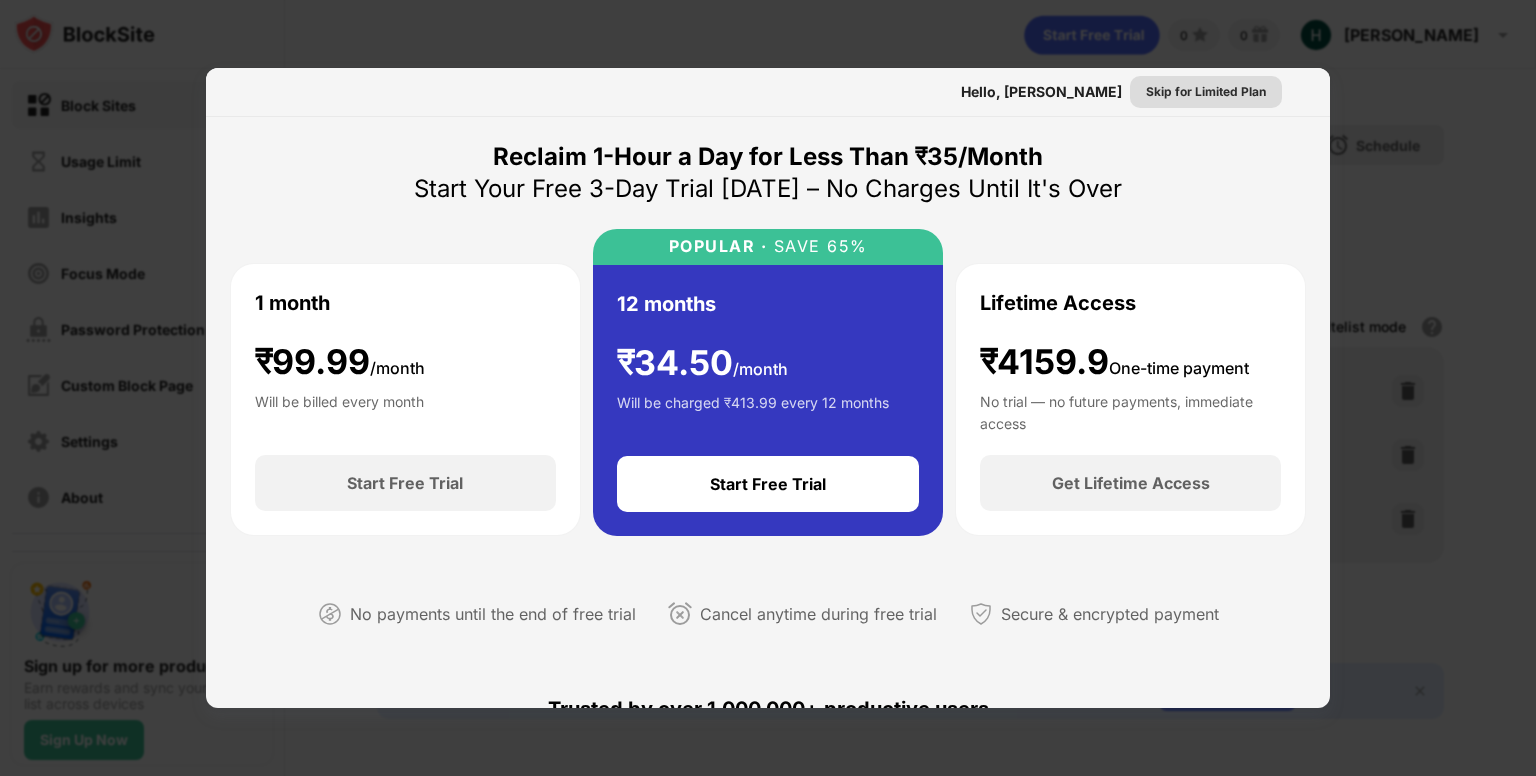 click on "Skip for Limited Plan" at bounding box center [1206, 92] 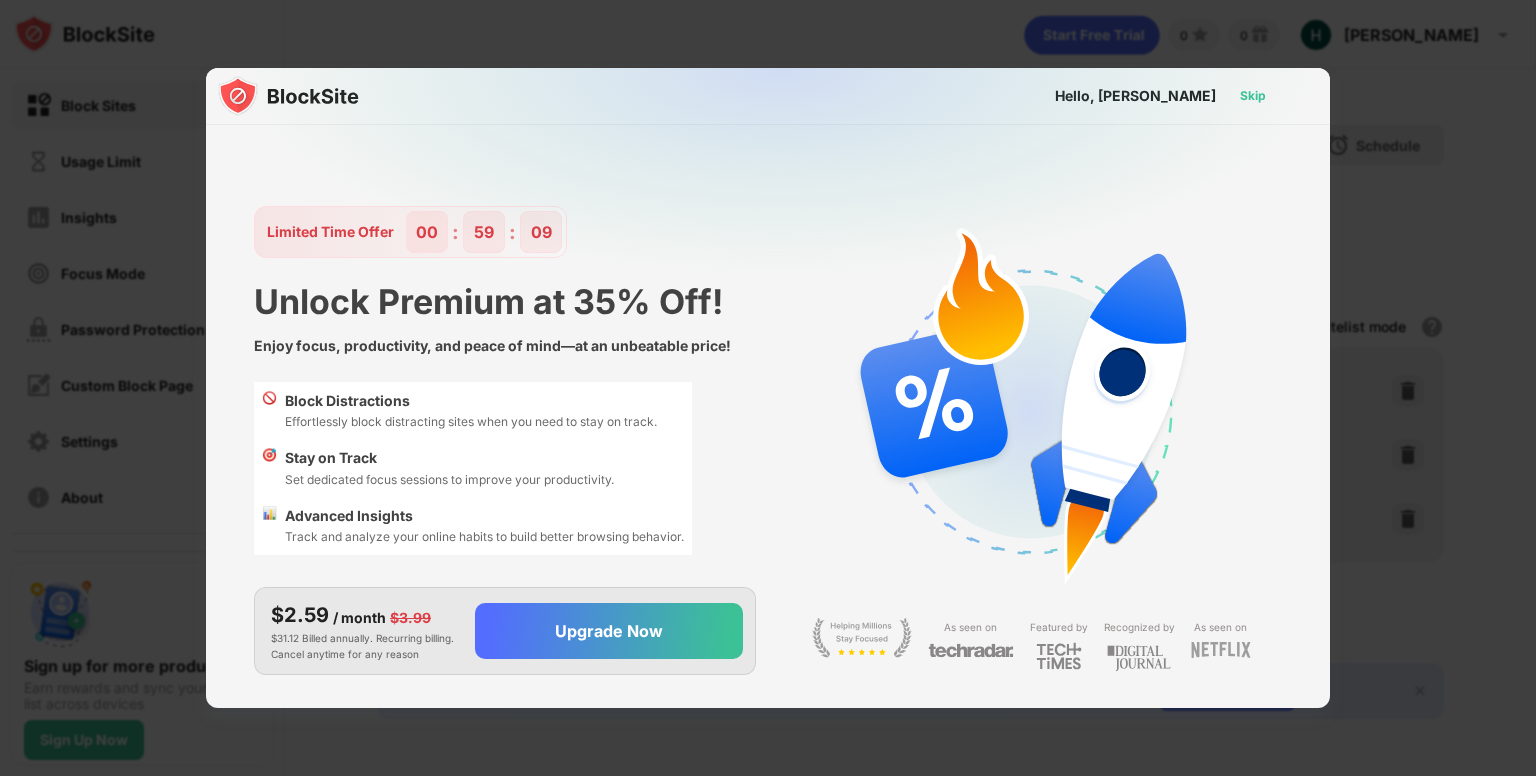 click on "Skip" at bounding box center (1253, 96) 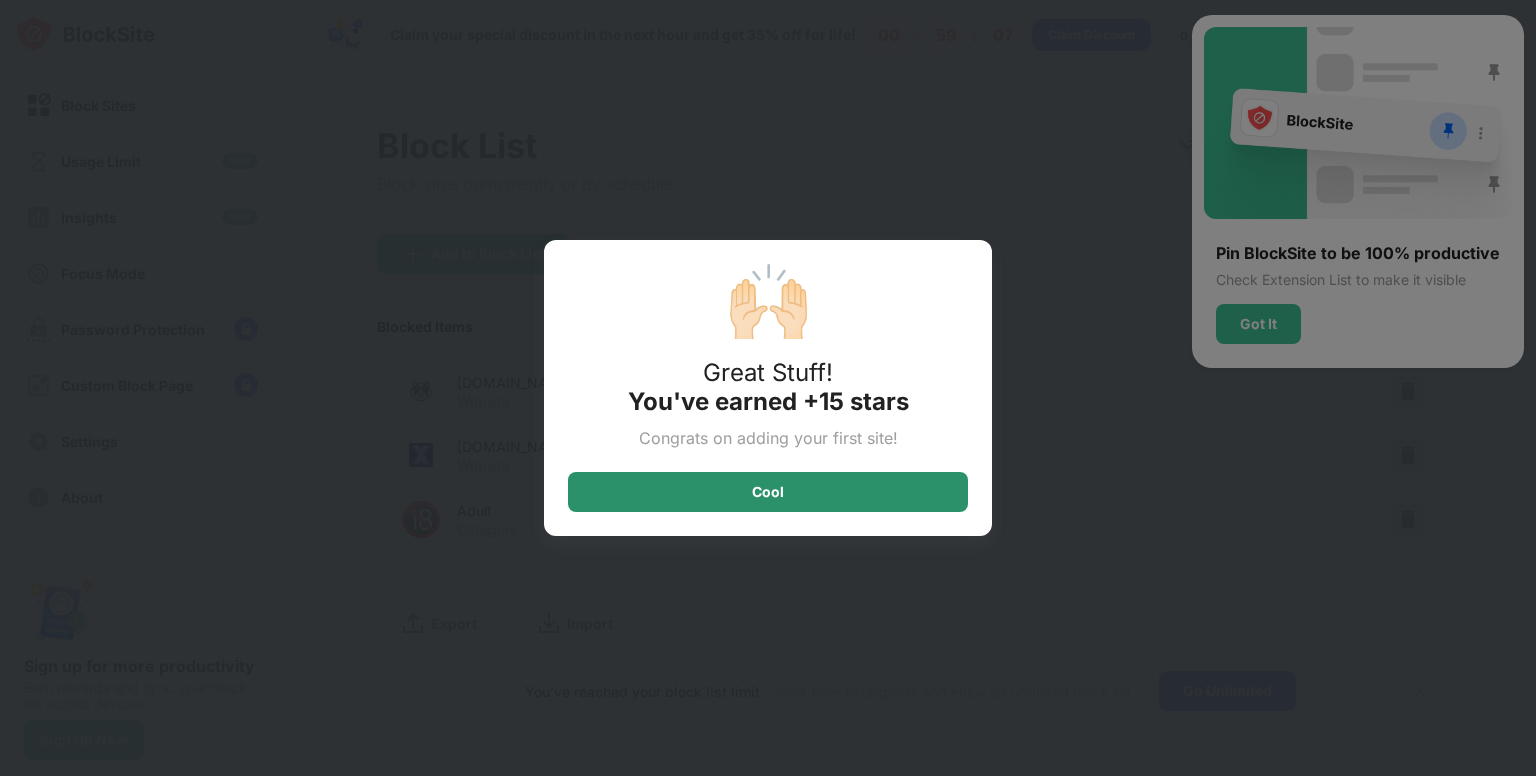 click on "Cool" at bounding box center (768, 492) 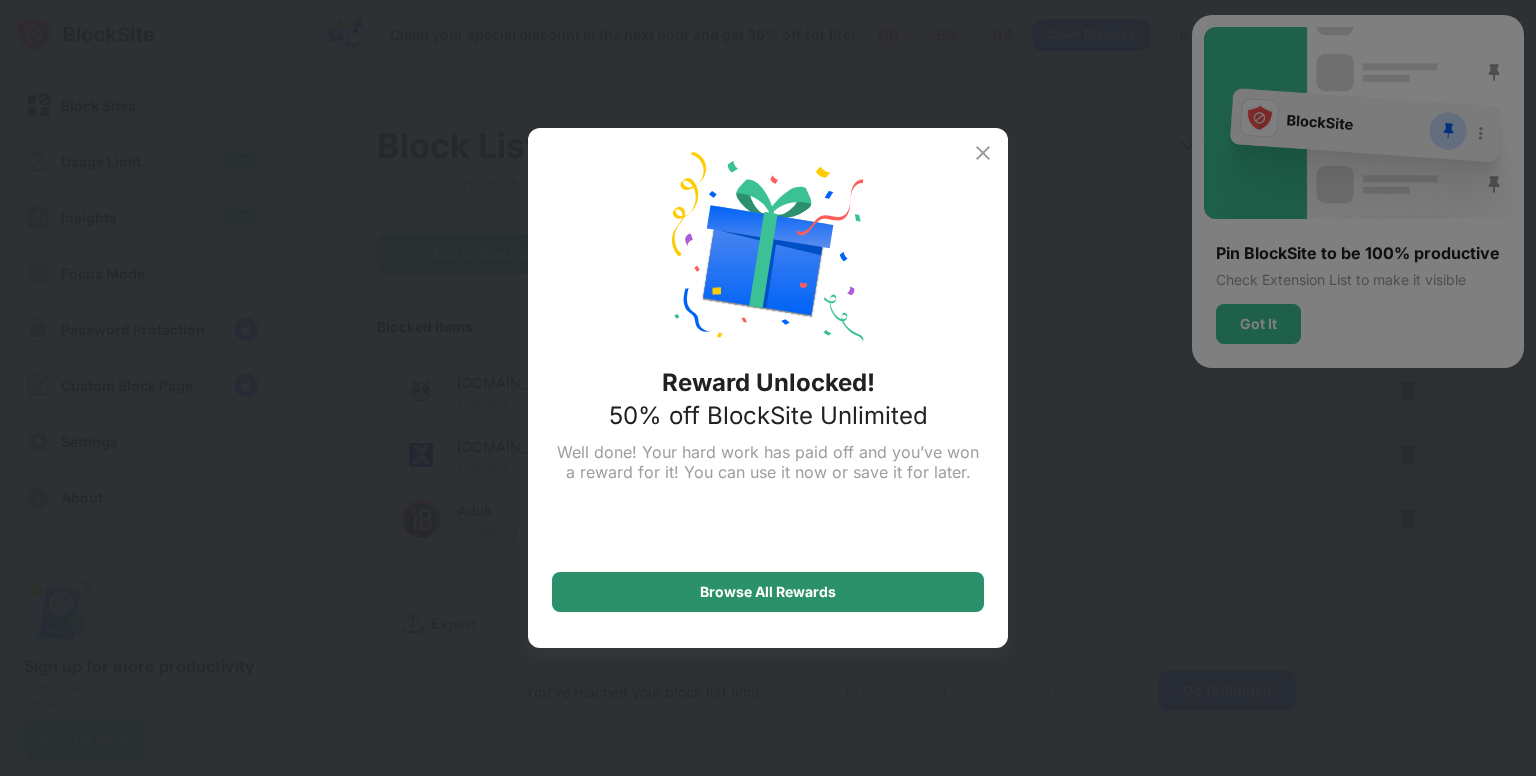 click on "Browse All Rewards" at bounding box center [768, 592] 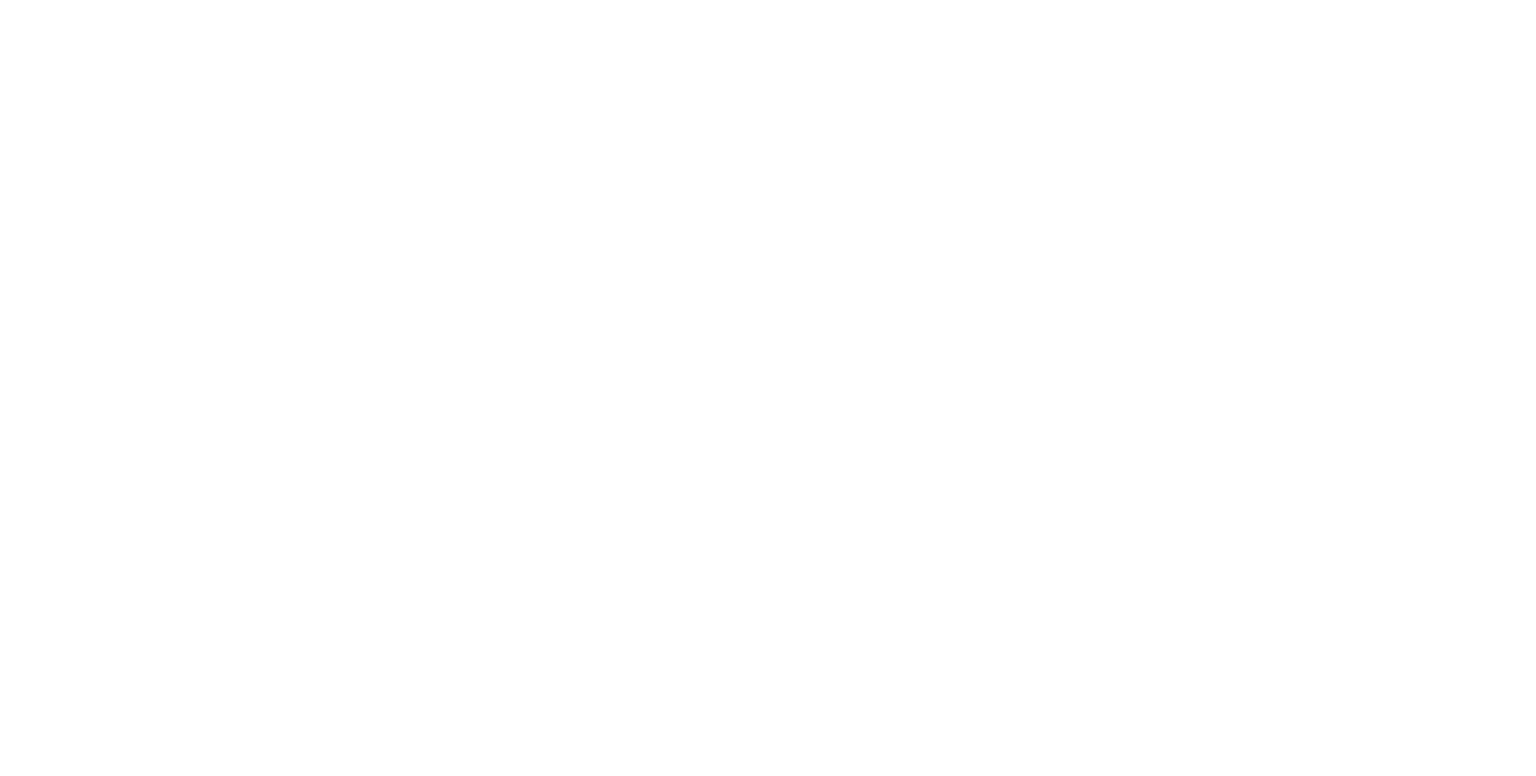 scroll, scrollTop: 0, scrollLeft: 0, axis: both 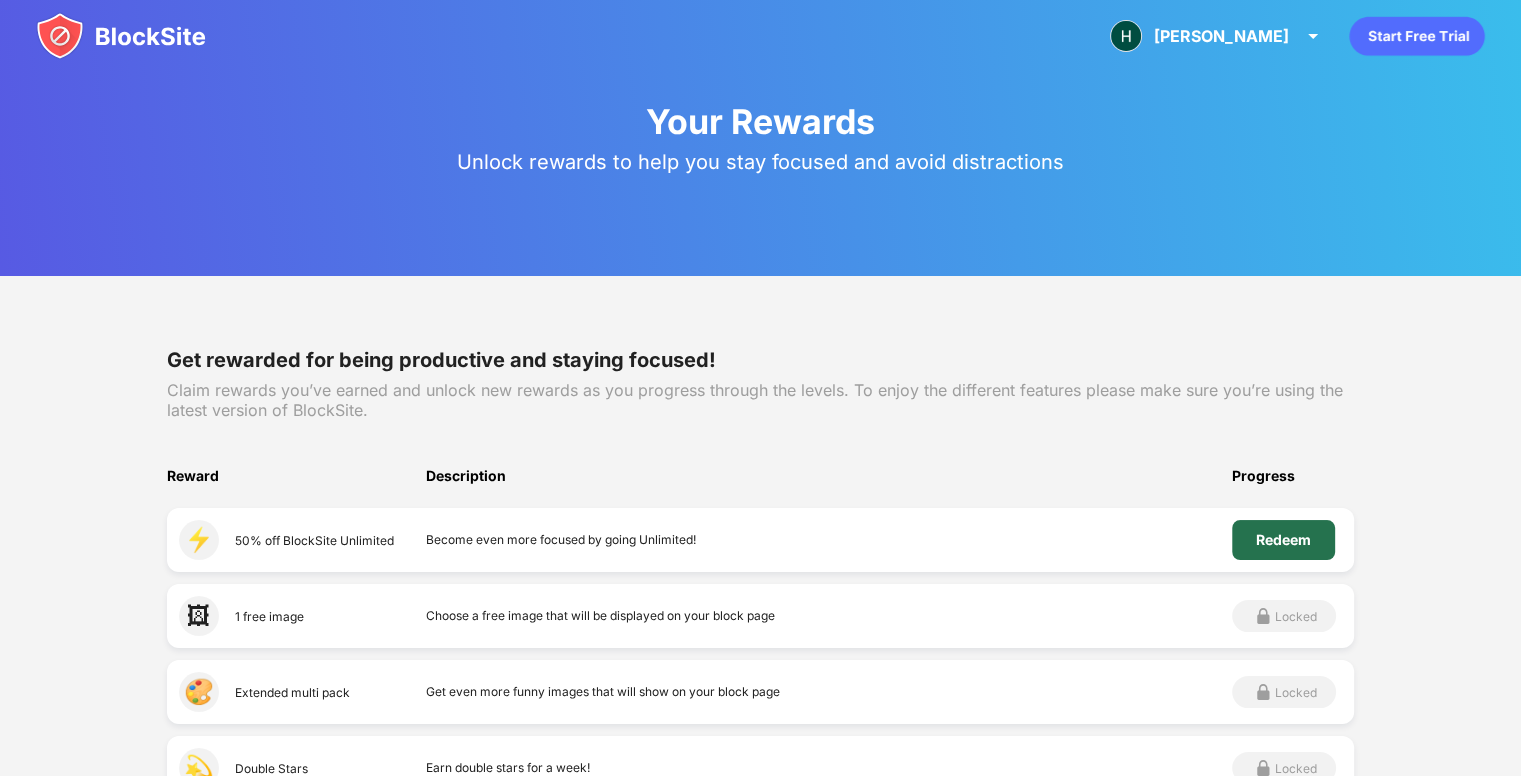 click on "Redeem" at bounding box center (1283, 540) 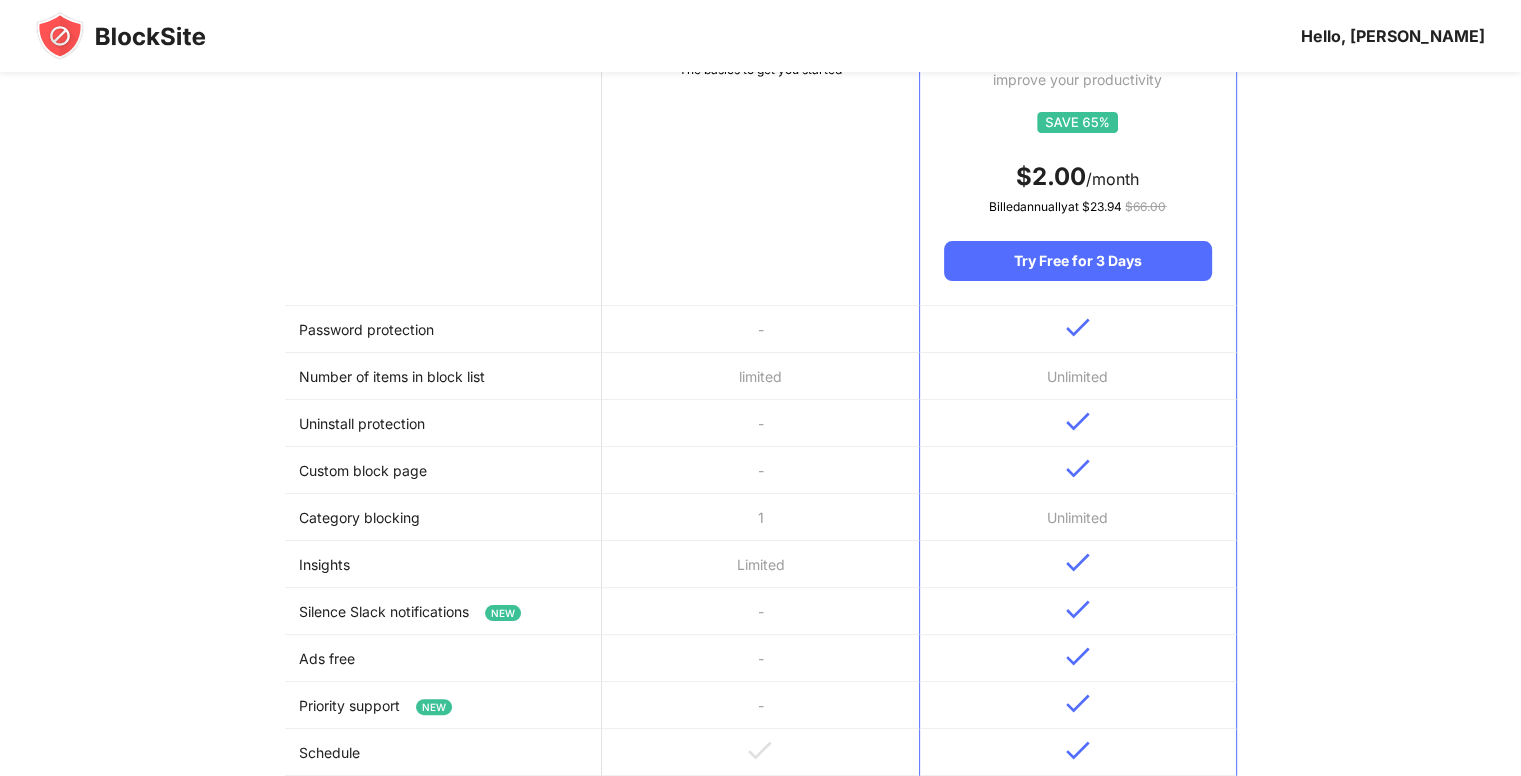 scroll, scrollTop: 0, scrollLeft: 0, axis: both 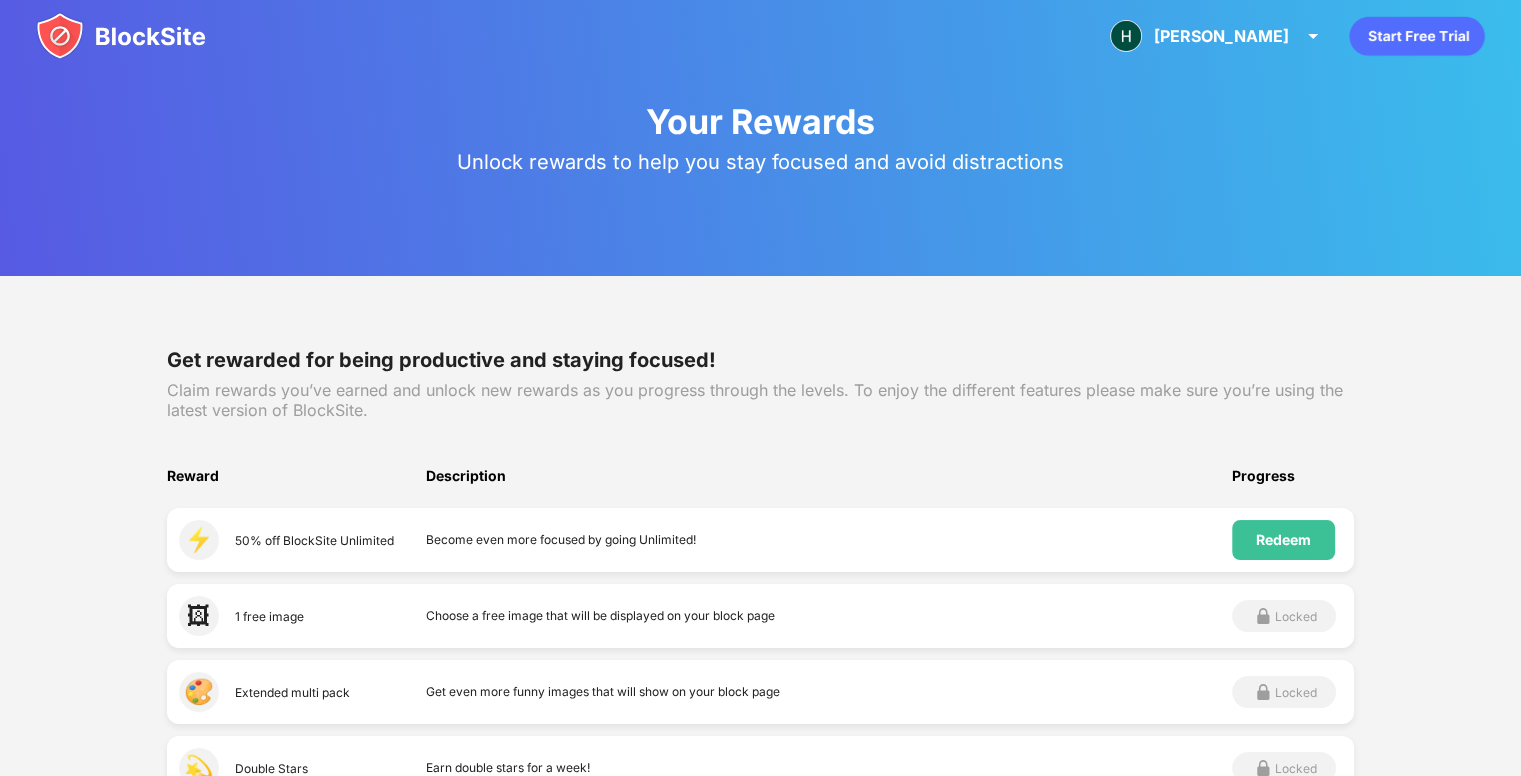 click on "Get rewarded for being productive and staying focused! Claim rewards you’ve earned and unlock new rewards as you progress through the levels. To enjoy the different features please make sure you’re using the latest version of BlockSite. Reward Description Progress ⚡️ 50% off BlockSite Unlimited Become even more focused by going Unlimited! Redeem 🖼 1 free image Choose a free image that will be displayed on your block page Locked 🎨 Extended multi pack Get even more funny images that will show on your block page Locked 💫 Double Stars Earn double stars for a week! Locked 🔥 Extended Trial Try BlockSite Unlimited for a week! Locked 🖼 1 free image Free image that will be displayed on your block page! Locked 🎨 Extended multi pack Get even more funny images that will show on your block page Locked 🎁 Surprise Reward Unlock me to find a secret gift inside! Locked 🔥 Extended Trial See how BlockSite Unlimited boosts your focus, free for 2 weeks! Locked 🖼 1 free image Locked 🎨 Locked" at bounding box center (760, 960) 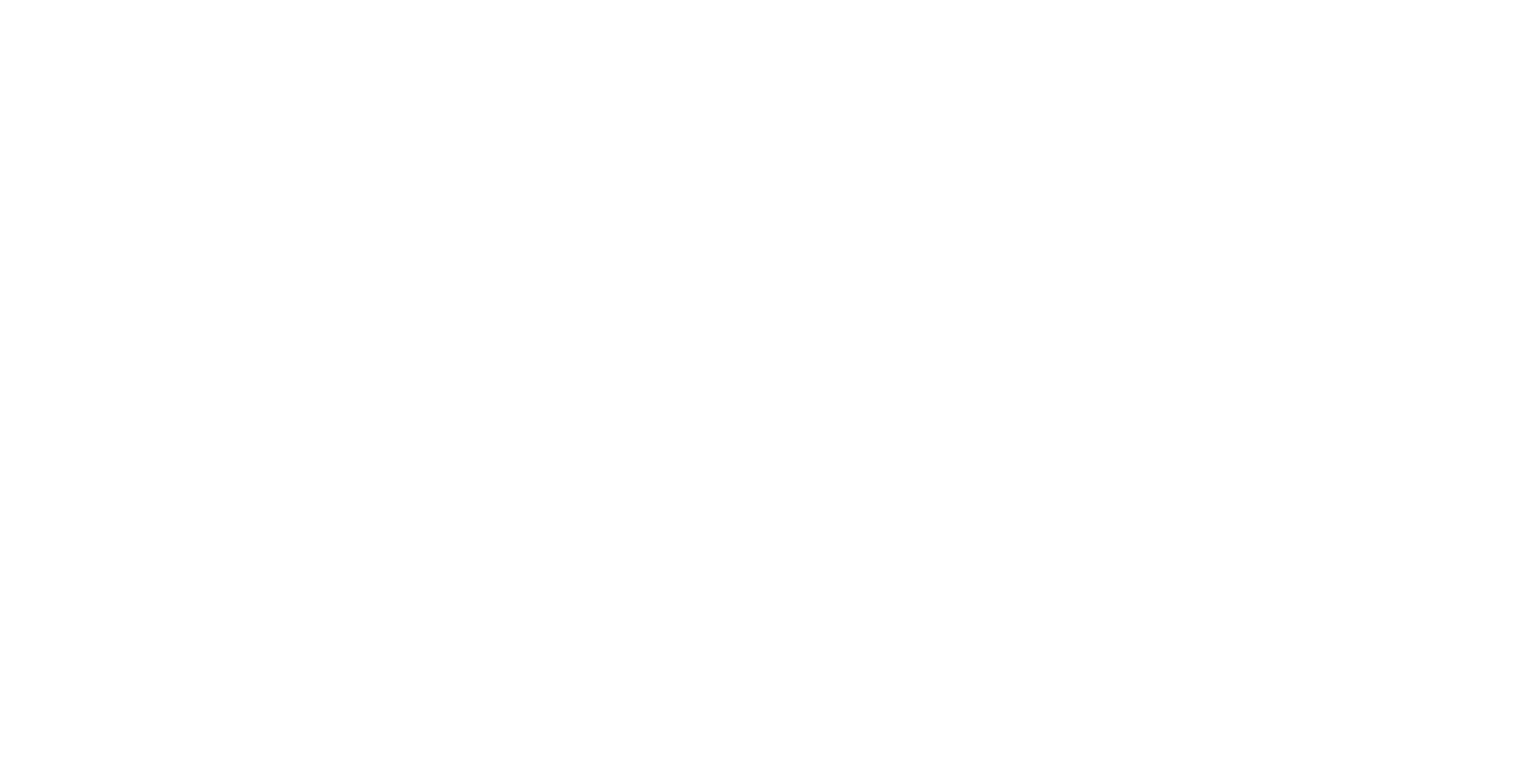 scroll, scrollTop: 0, scrollLeft: 0, axis: both 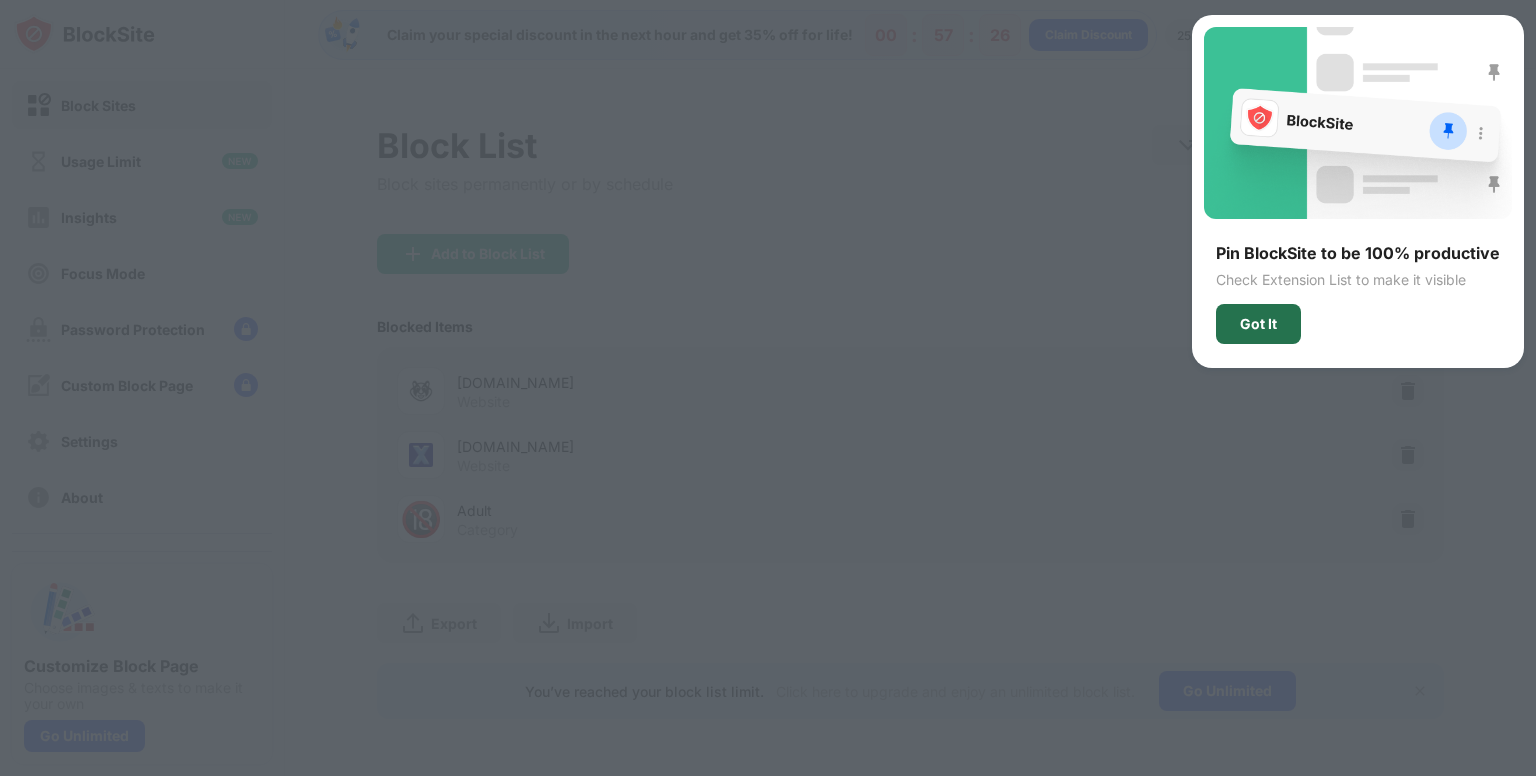 click on "Got It" at bounding box center (1258, 324) 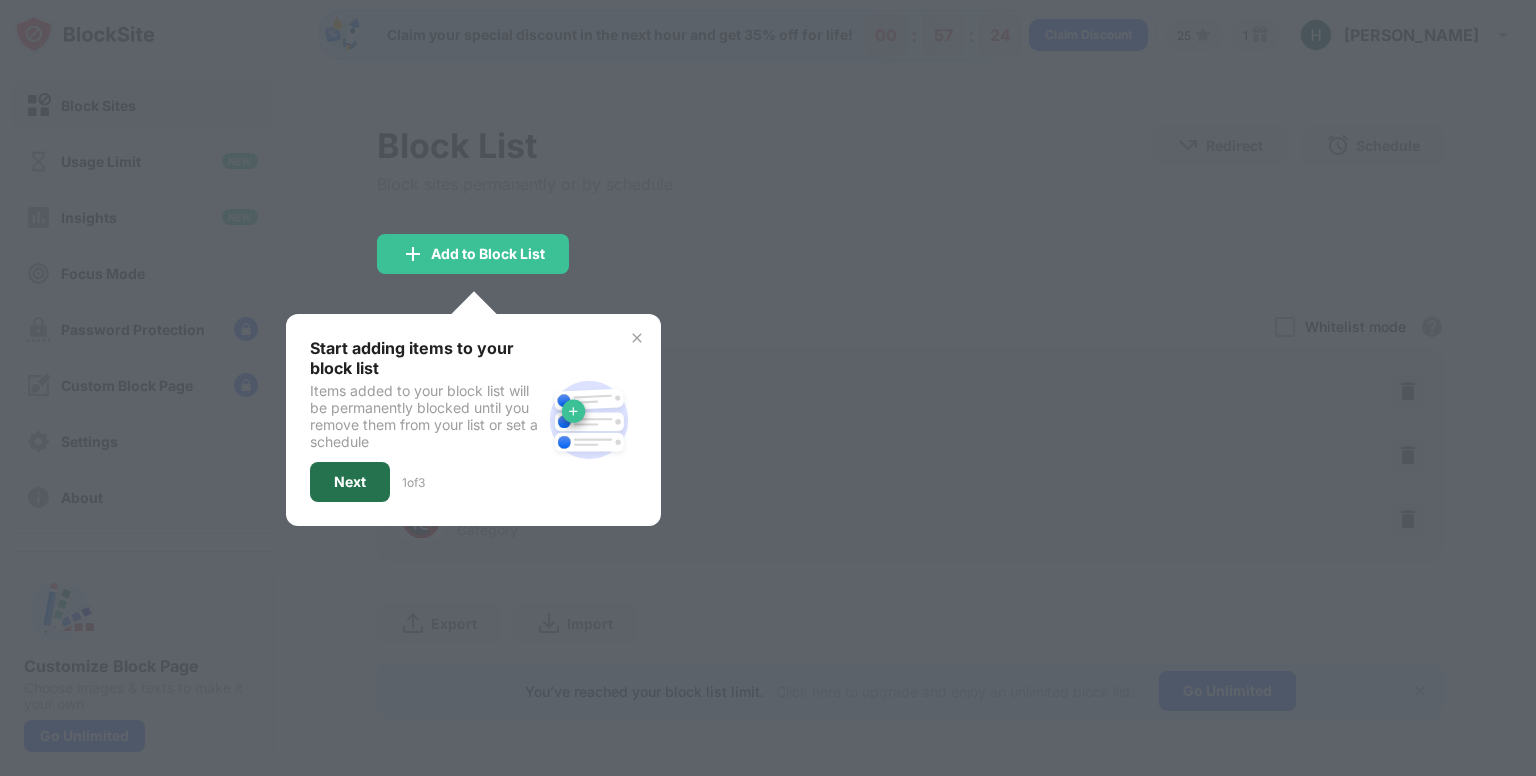 click on "Next" at bounding box center [350, 482] 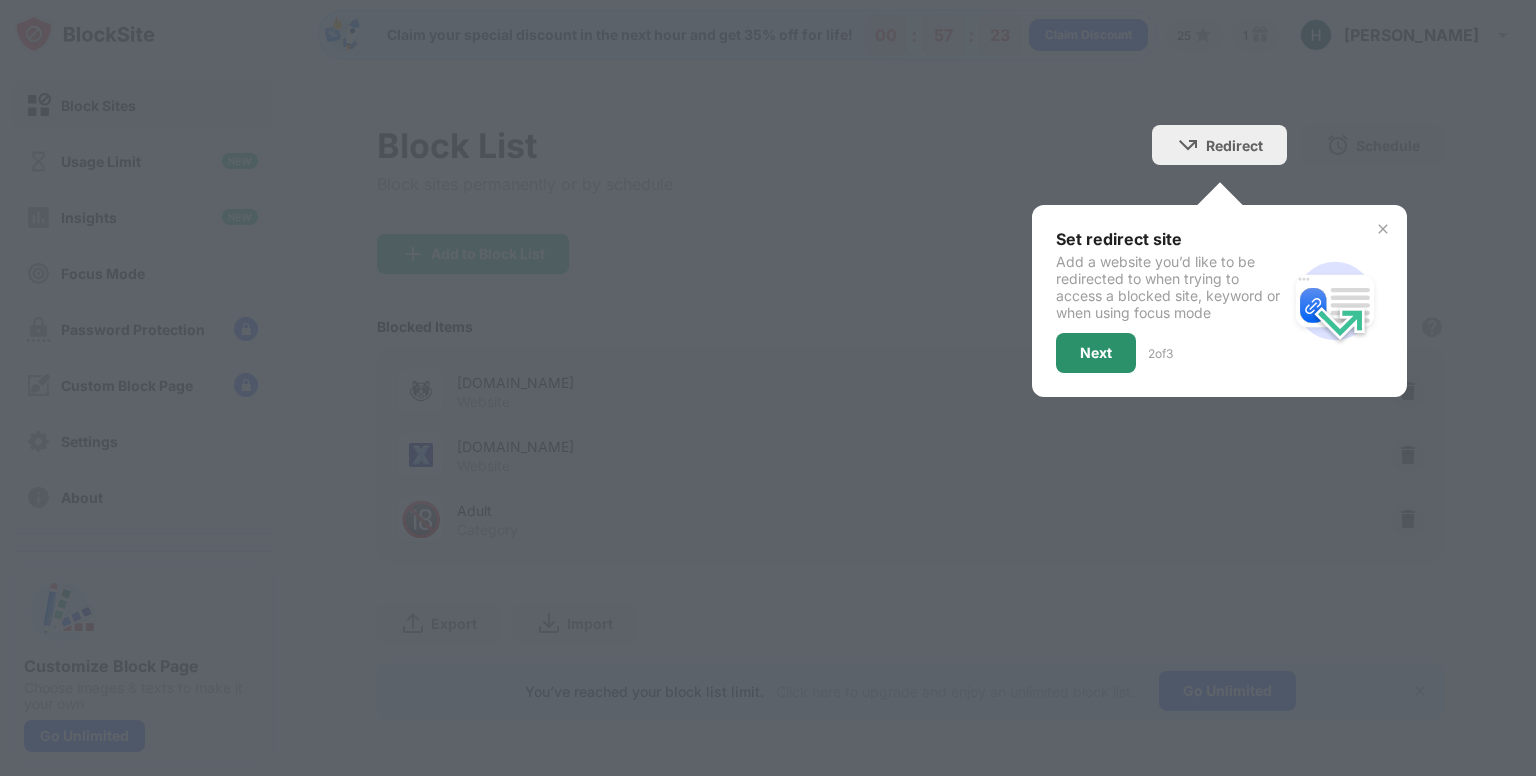 click on "Next" at bounding box center [1096, 353] 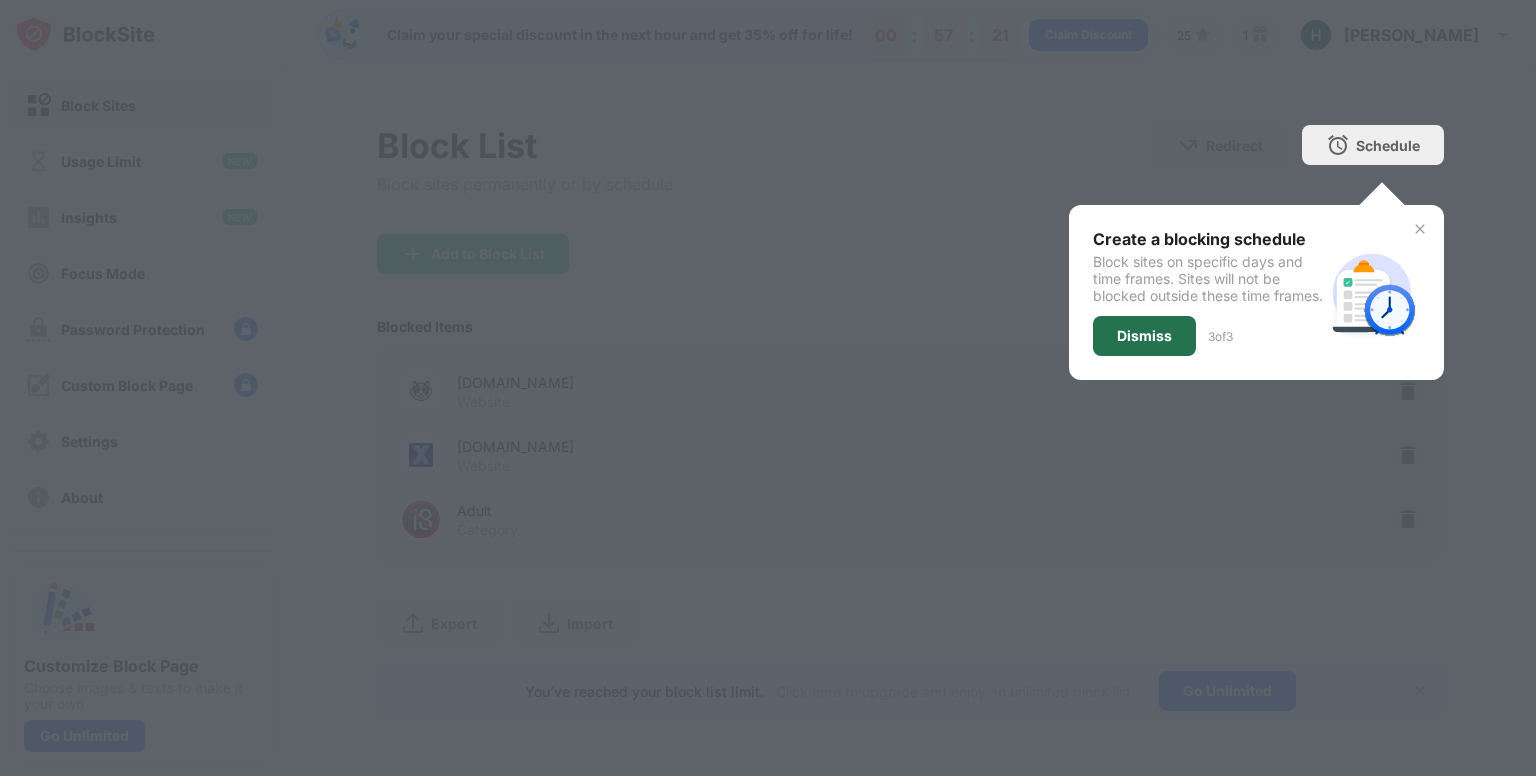 click on "Dismiss" at bounding box center [1144, 336] 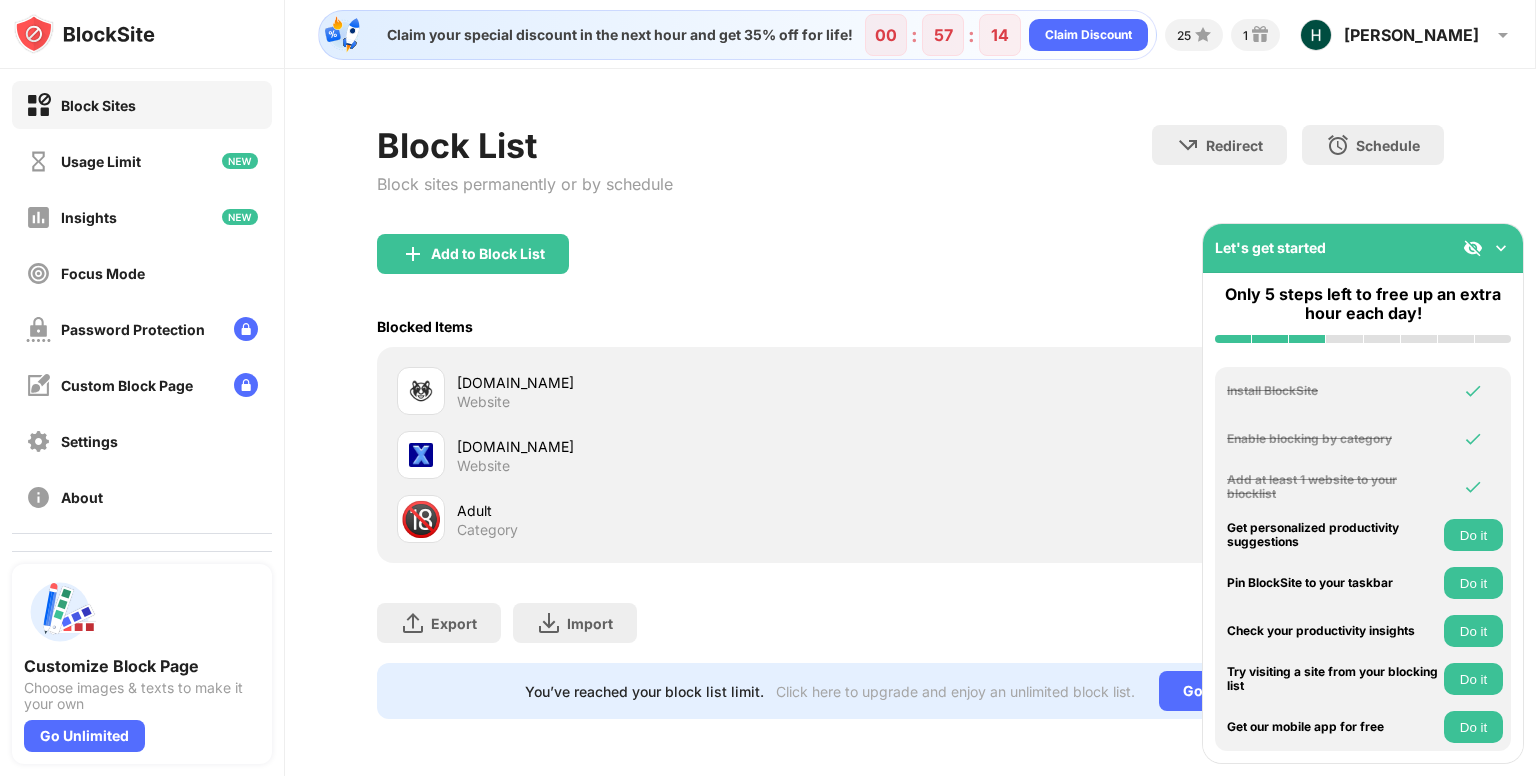 click at bounding box center (1501, 248) 